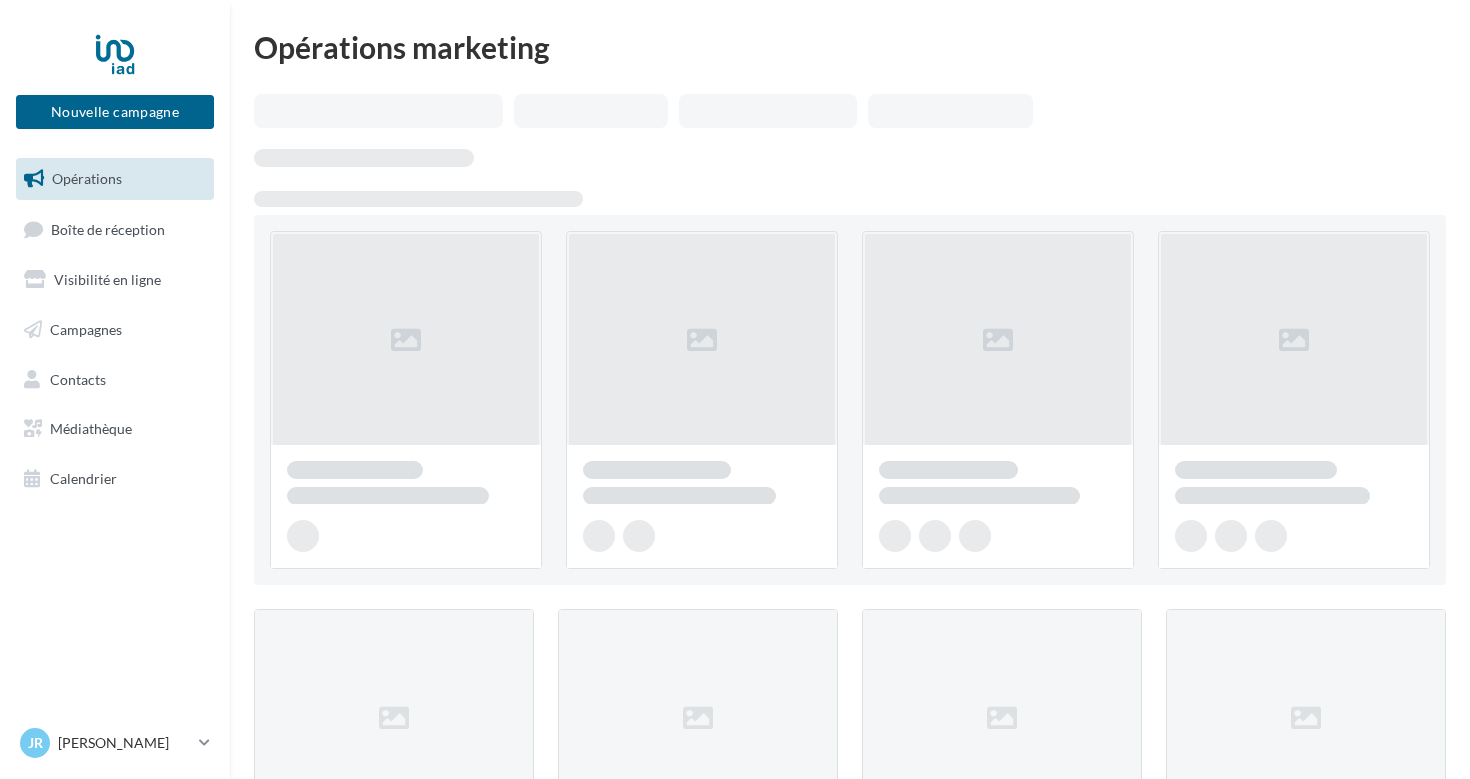 scroll, scrollTop: 0, scrollLeft: 0, axis: both 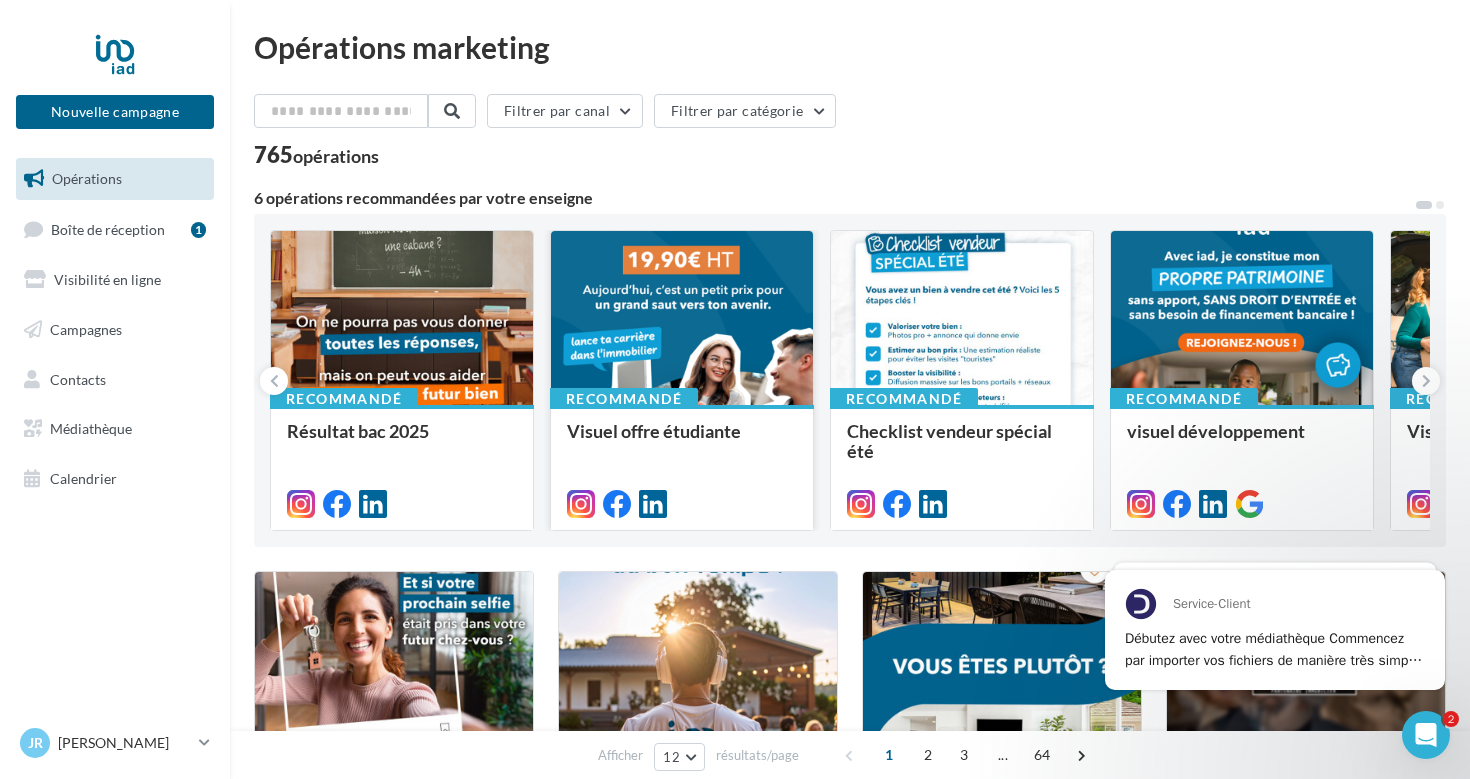 click at bounding box center [682, 319] 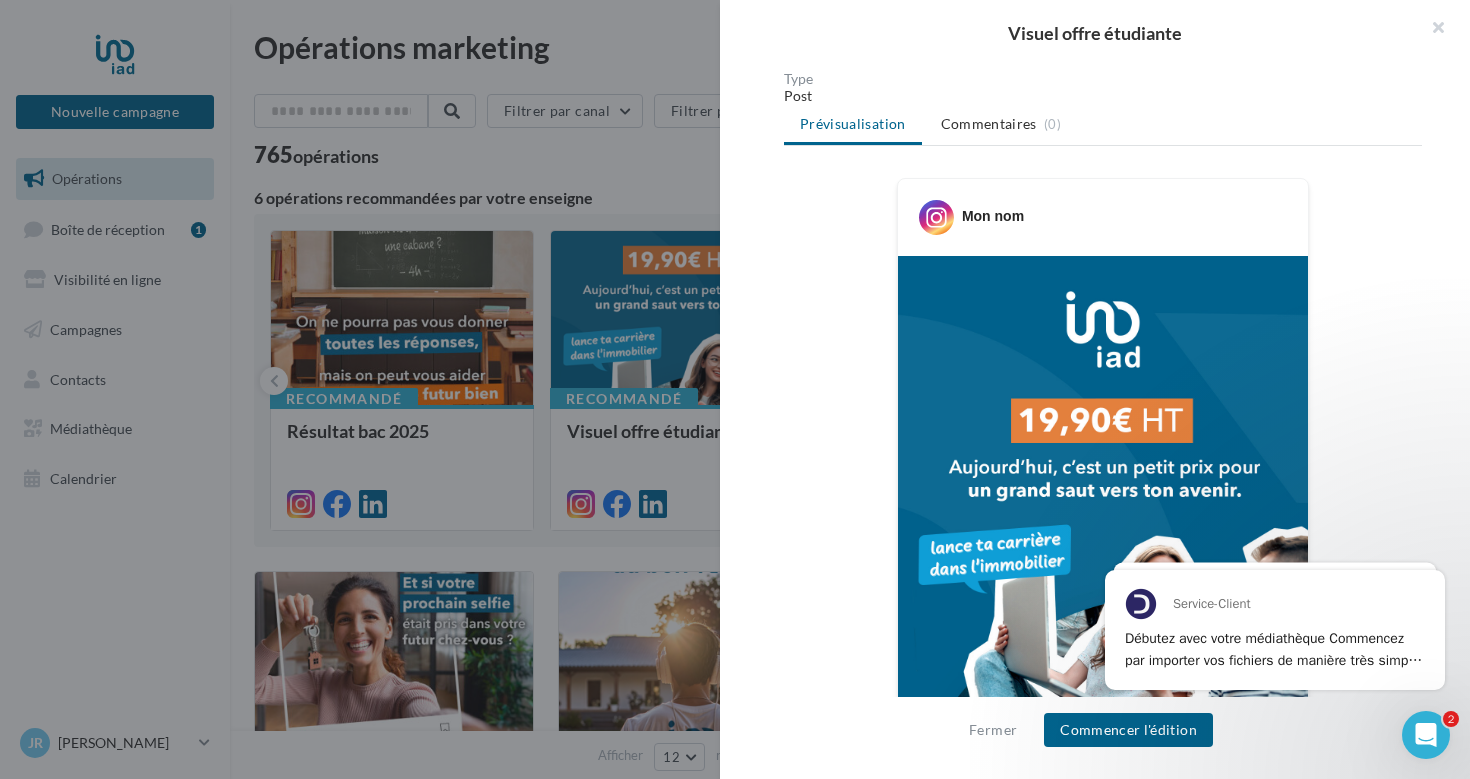 scroll, scrollTop: 0, scrollLeft: 0, axis: both 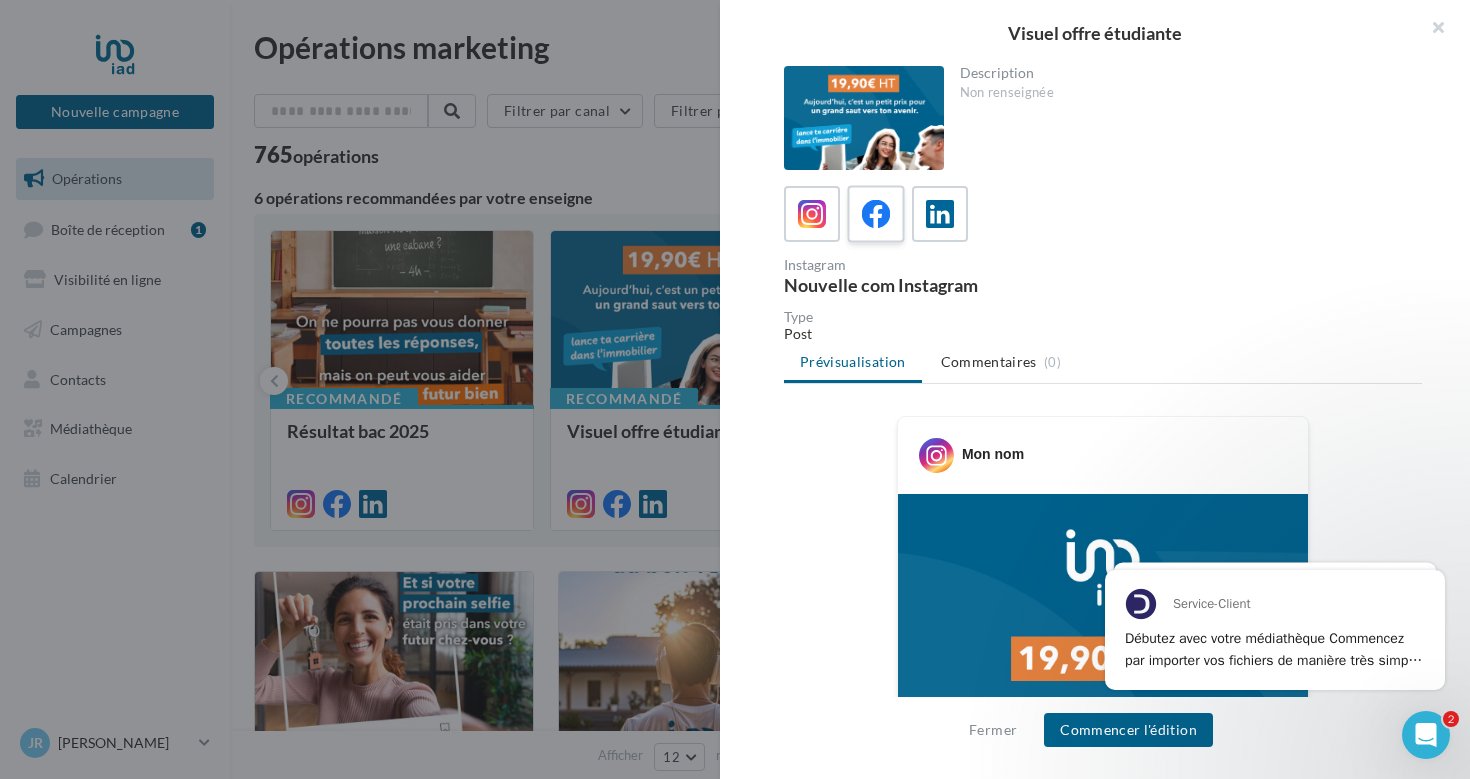 click at bounding box center (876, 214) 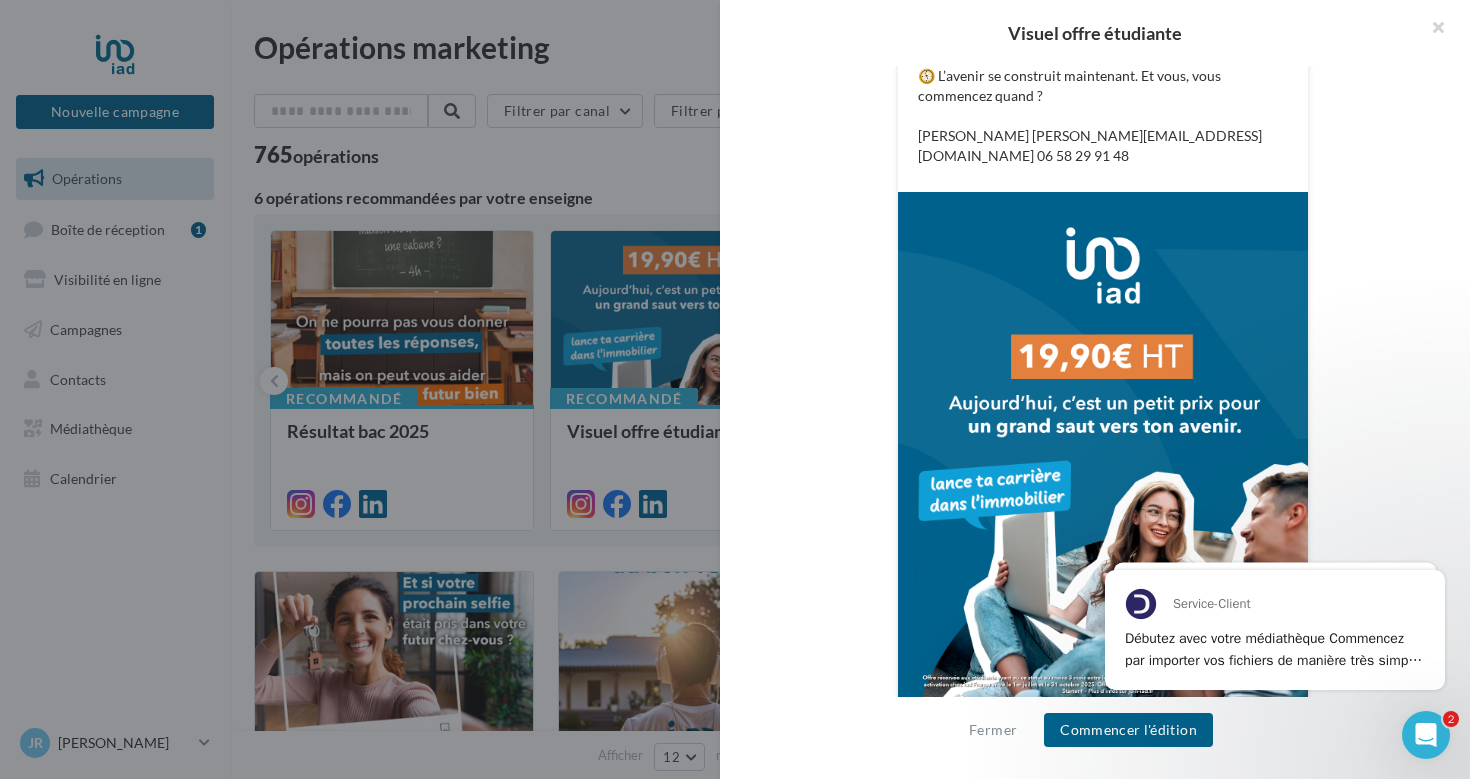 scroll, scrollTop: 604, scrollLeft: 0, axis: vertical 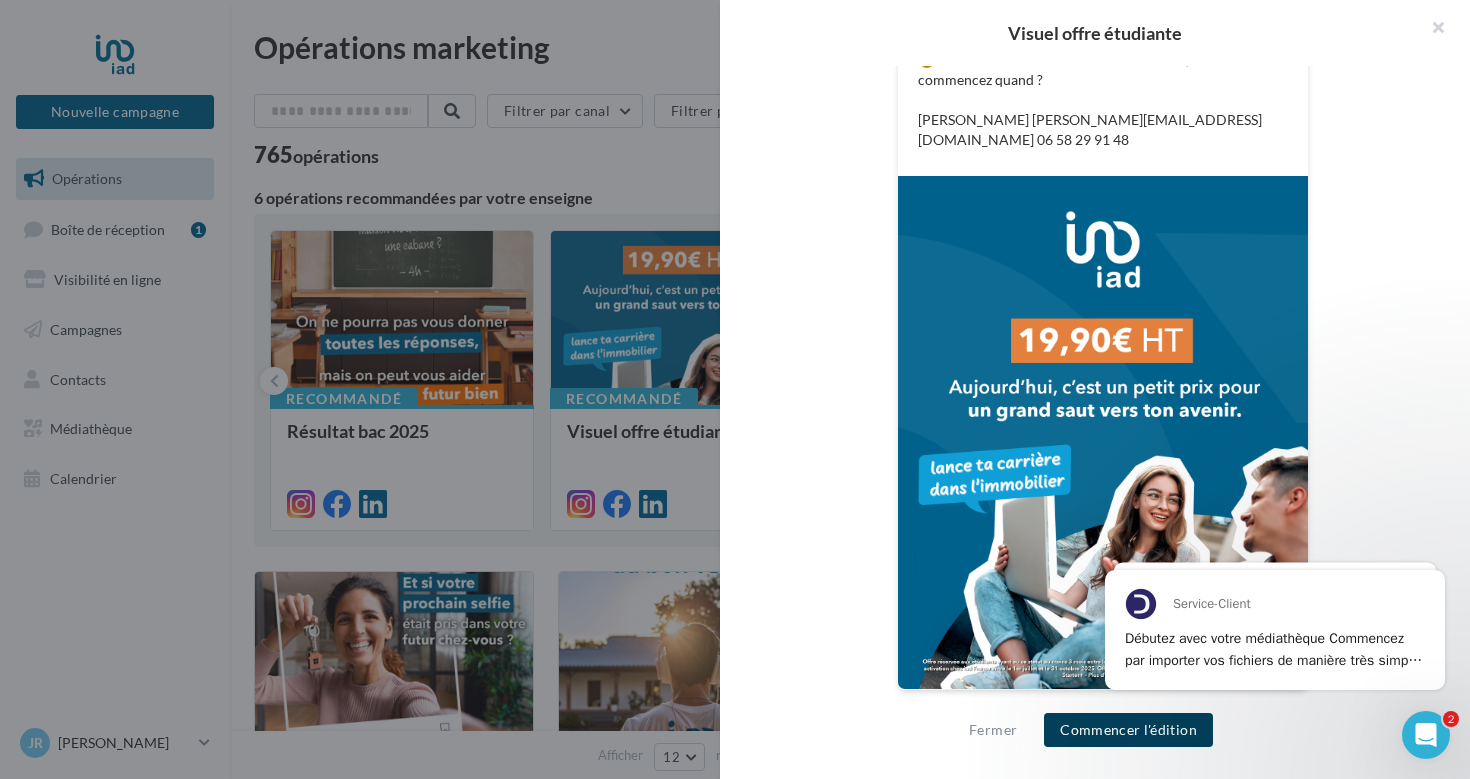 click on "Commencer l'édition" at bounding box center (1128, 730) 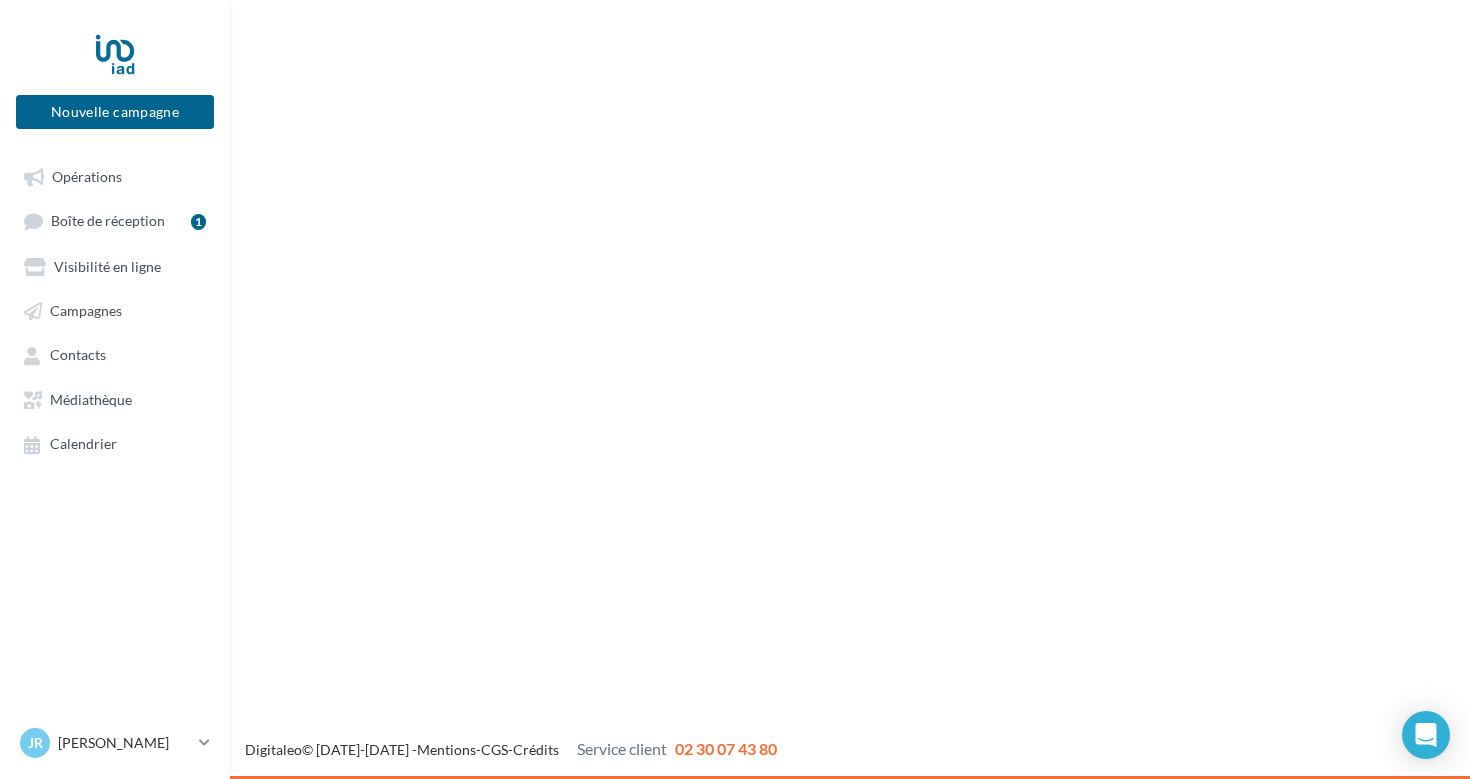 scroll, scrollTop: 0, scrollLeft: 0, axis: both 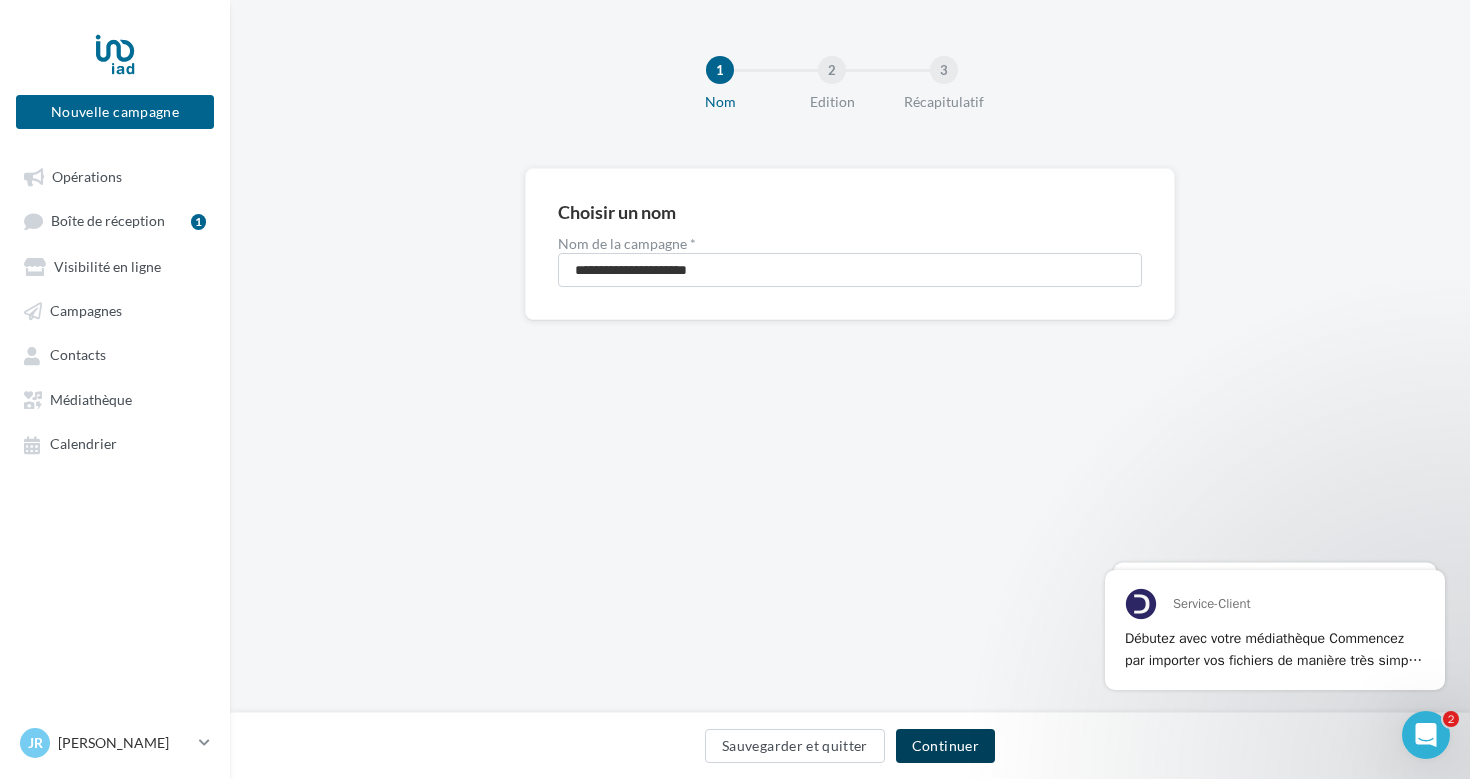click on "Continuer" at bounding box center (945, 746) 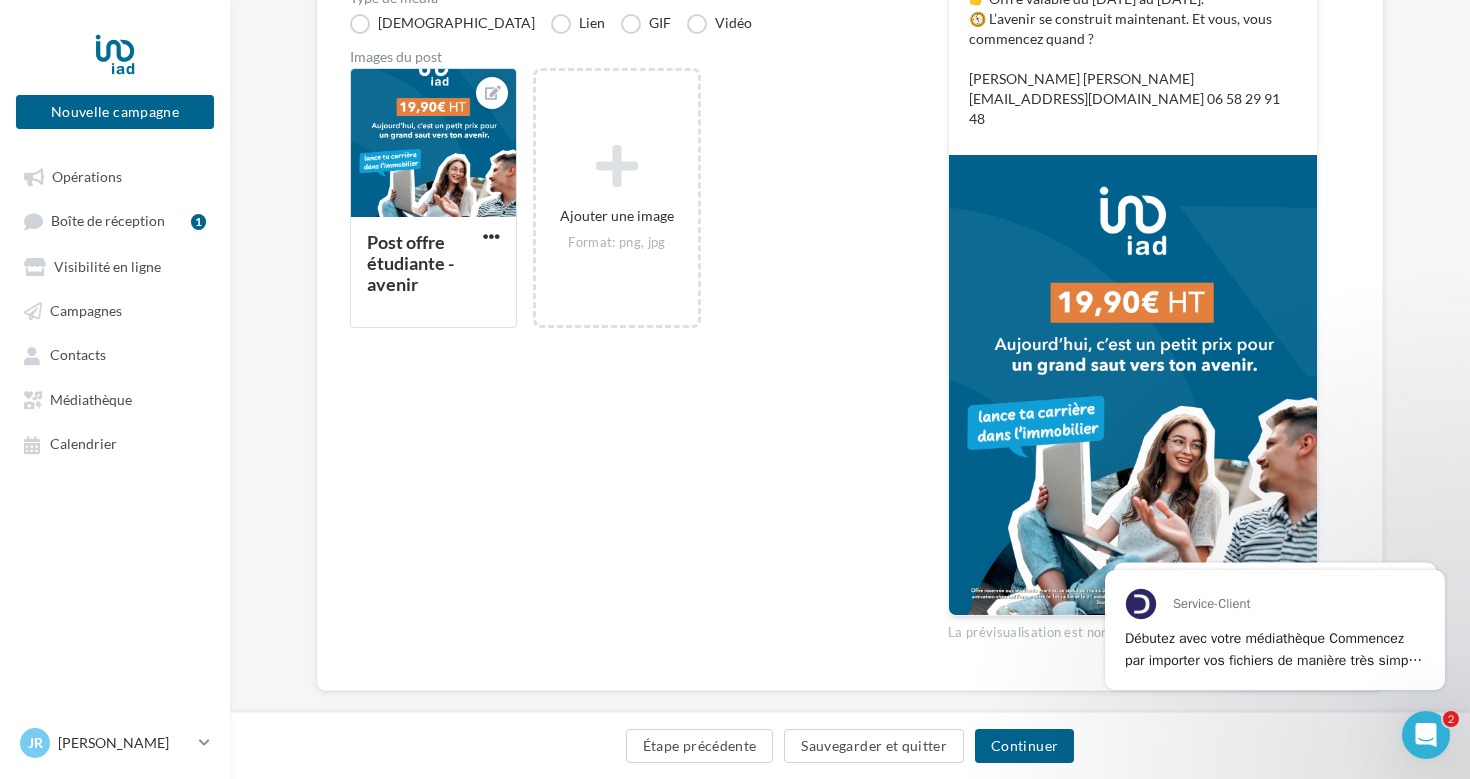 scroll, scrollTop: 512, scrollLeft: 0, axis: vertical 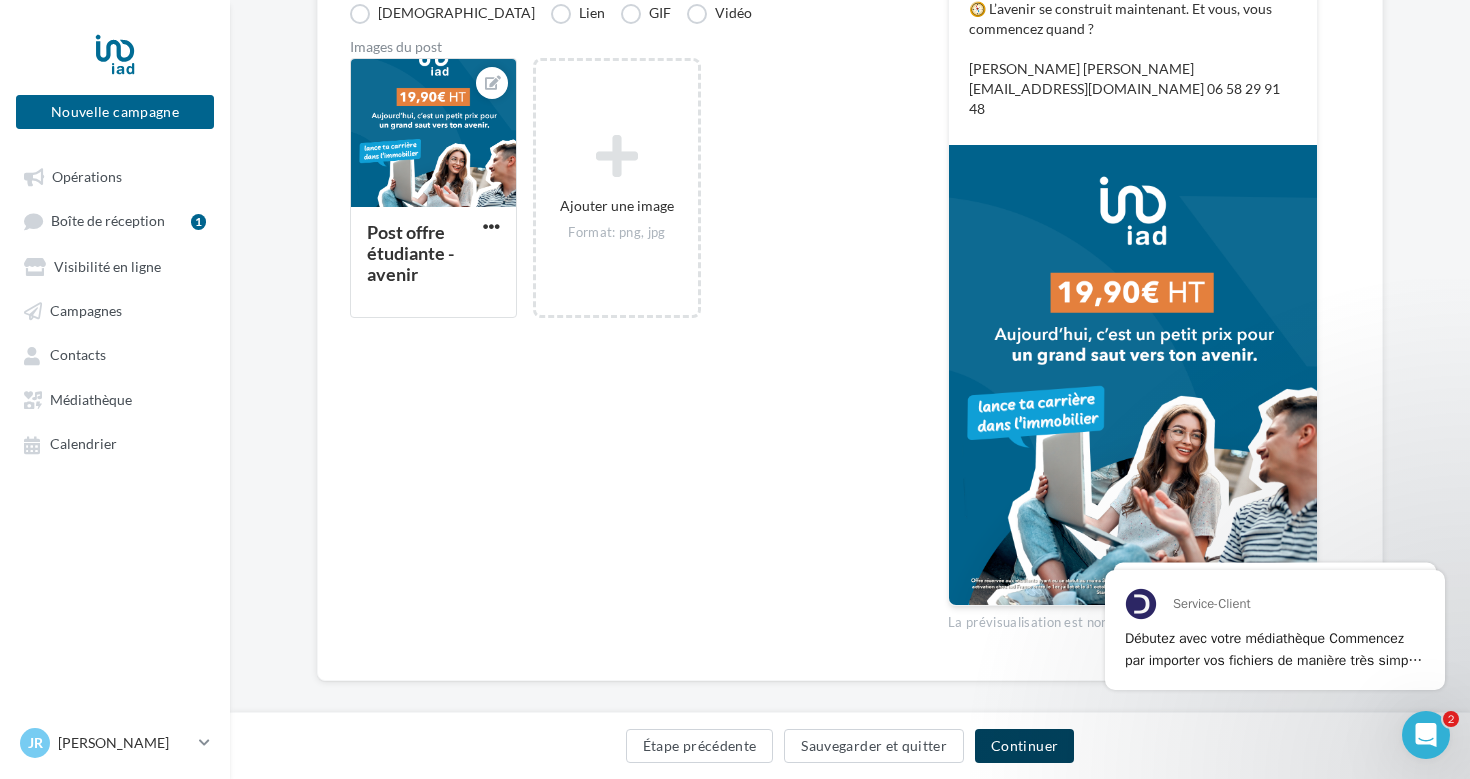 click on "Continuer" at bounding box center [1024, 746] 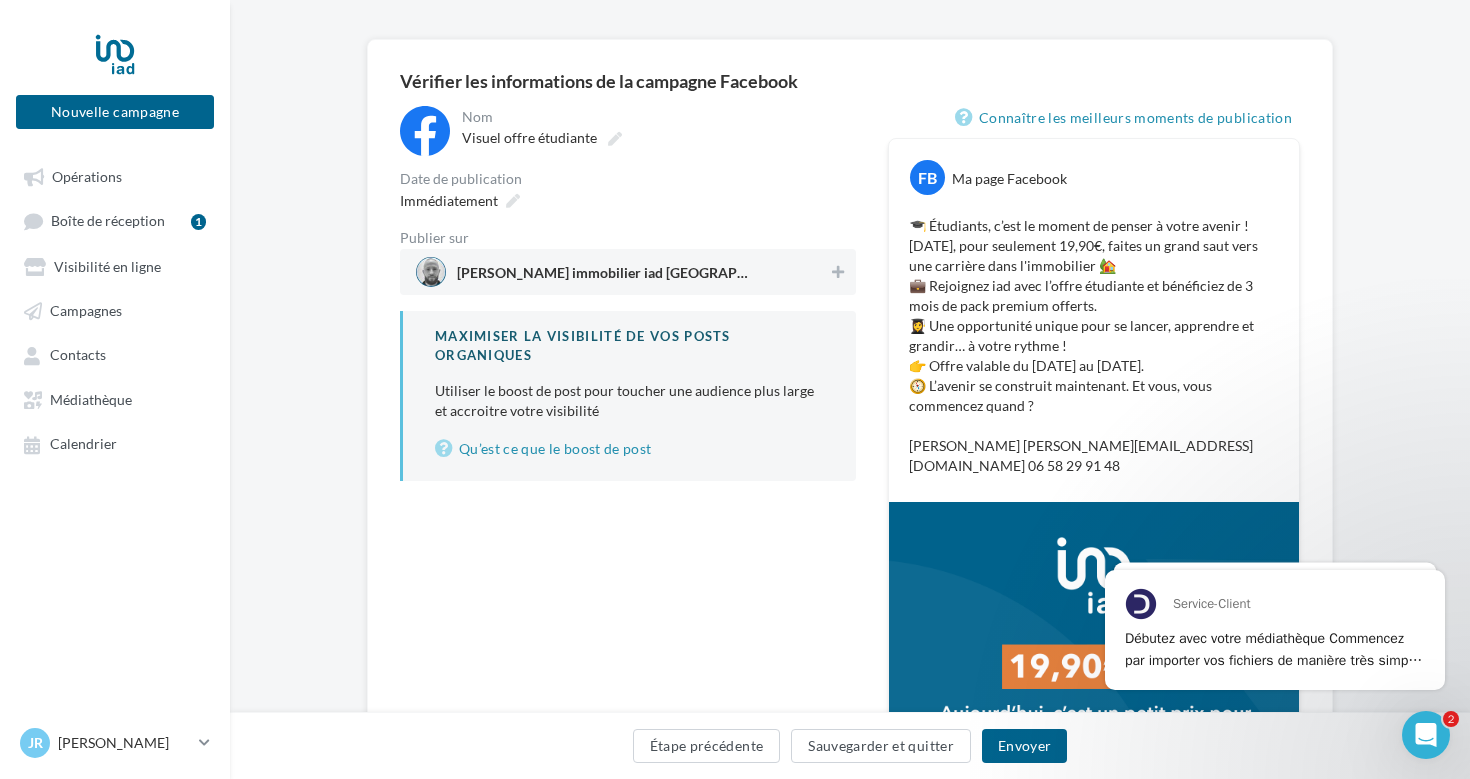 scroll, scrollTop: 128, scrollLeft: 0, axis: vertical 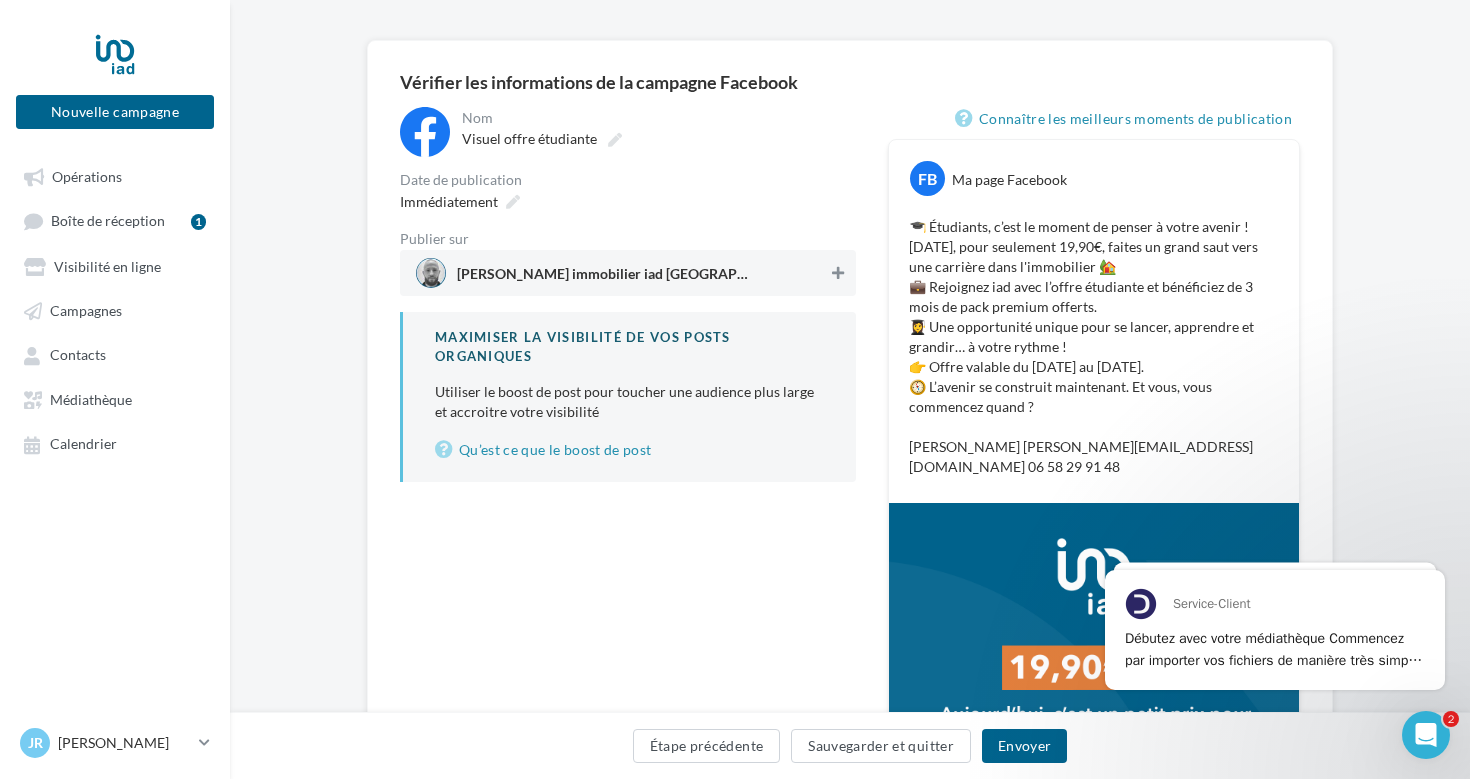 click at bounding box center [838, 273] 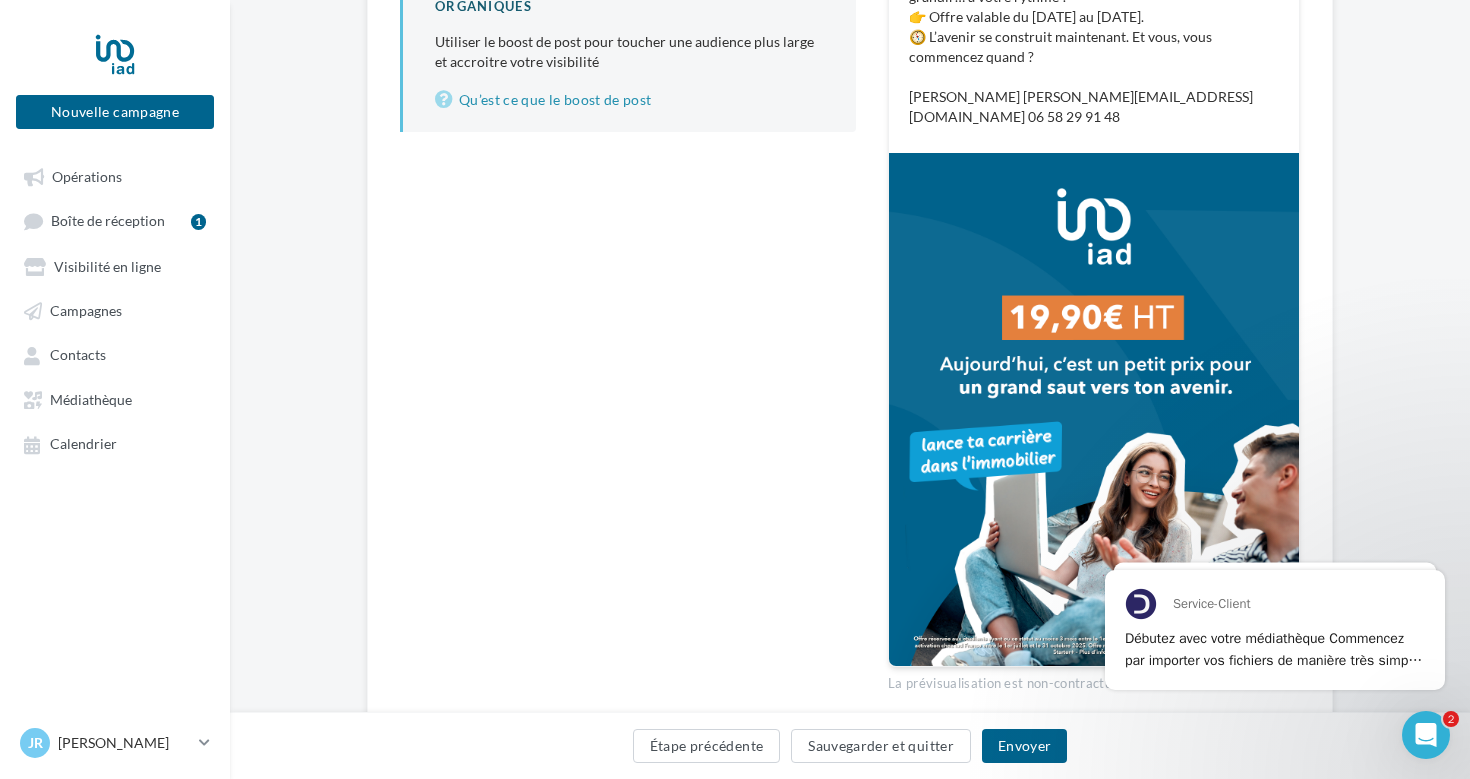 scroll, scrollTop: 542, scrollLeft: 0, axis: vertical 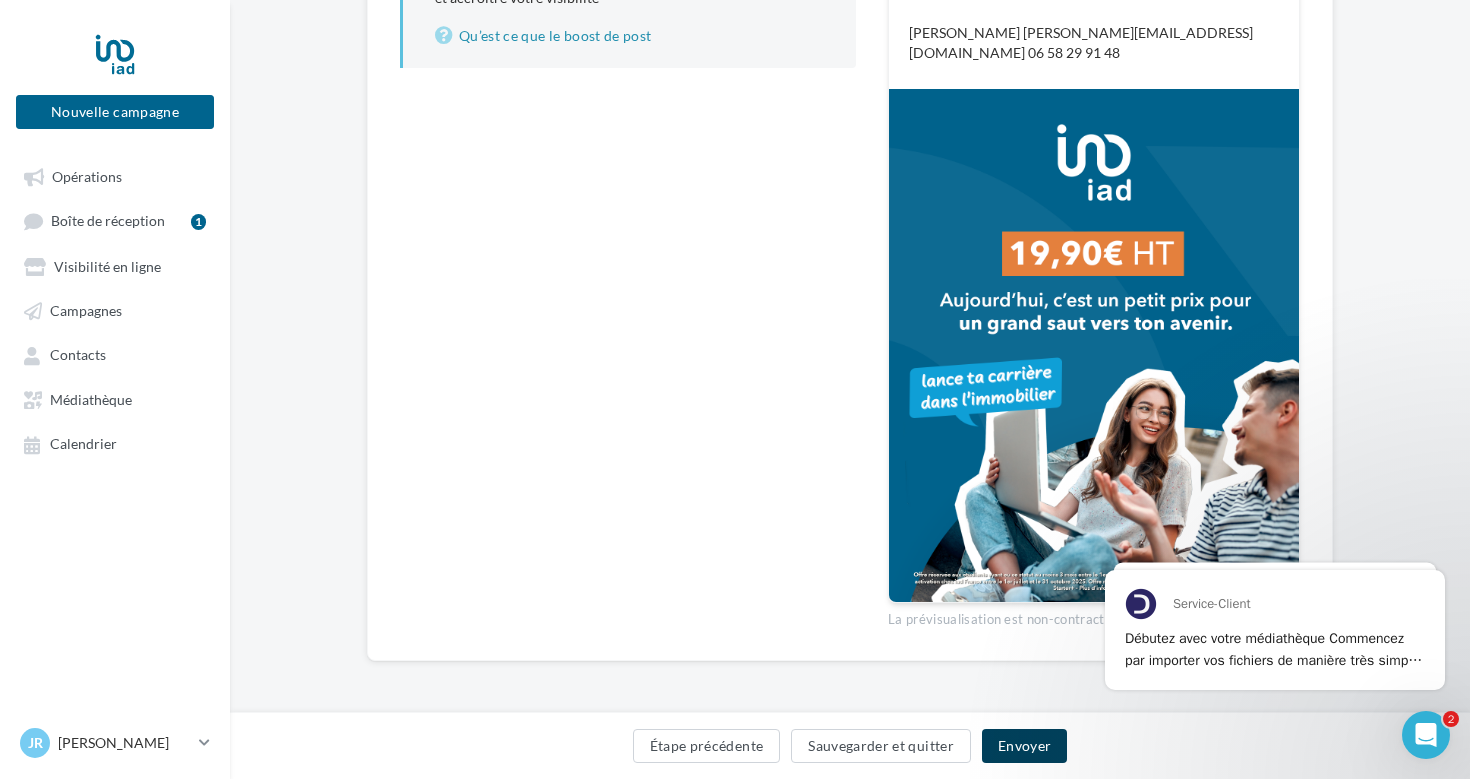 click on "Envoyer" at bounding box center [1024, 746] 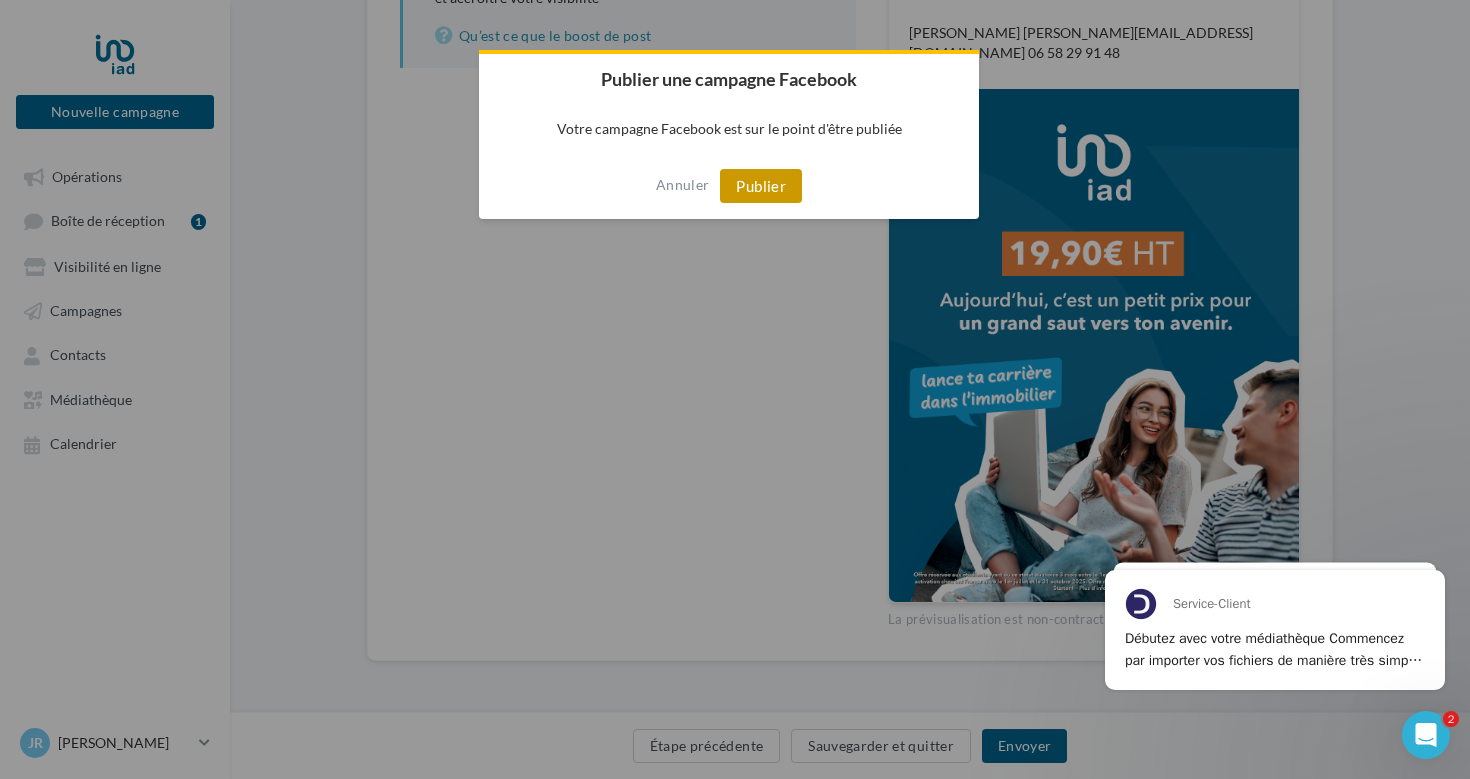 click on "Publier" at bounding box center [761, 186] 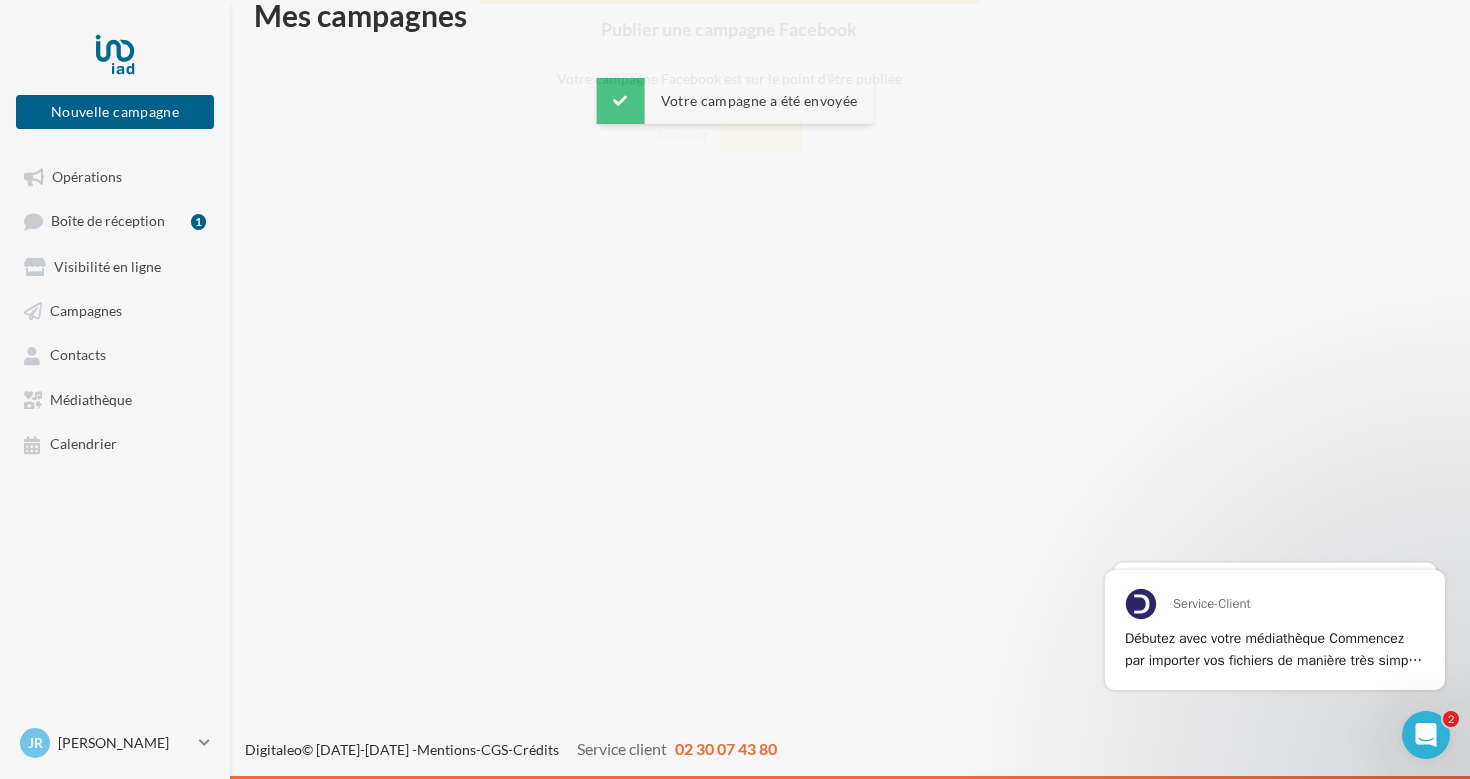 scroll, scrollTop: 32, scrollLeft: 0, axis: vertical 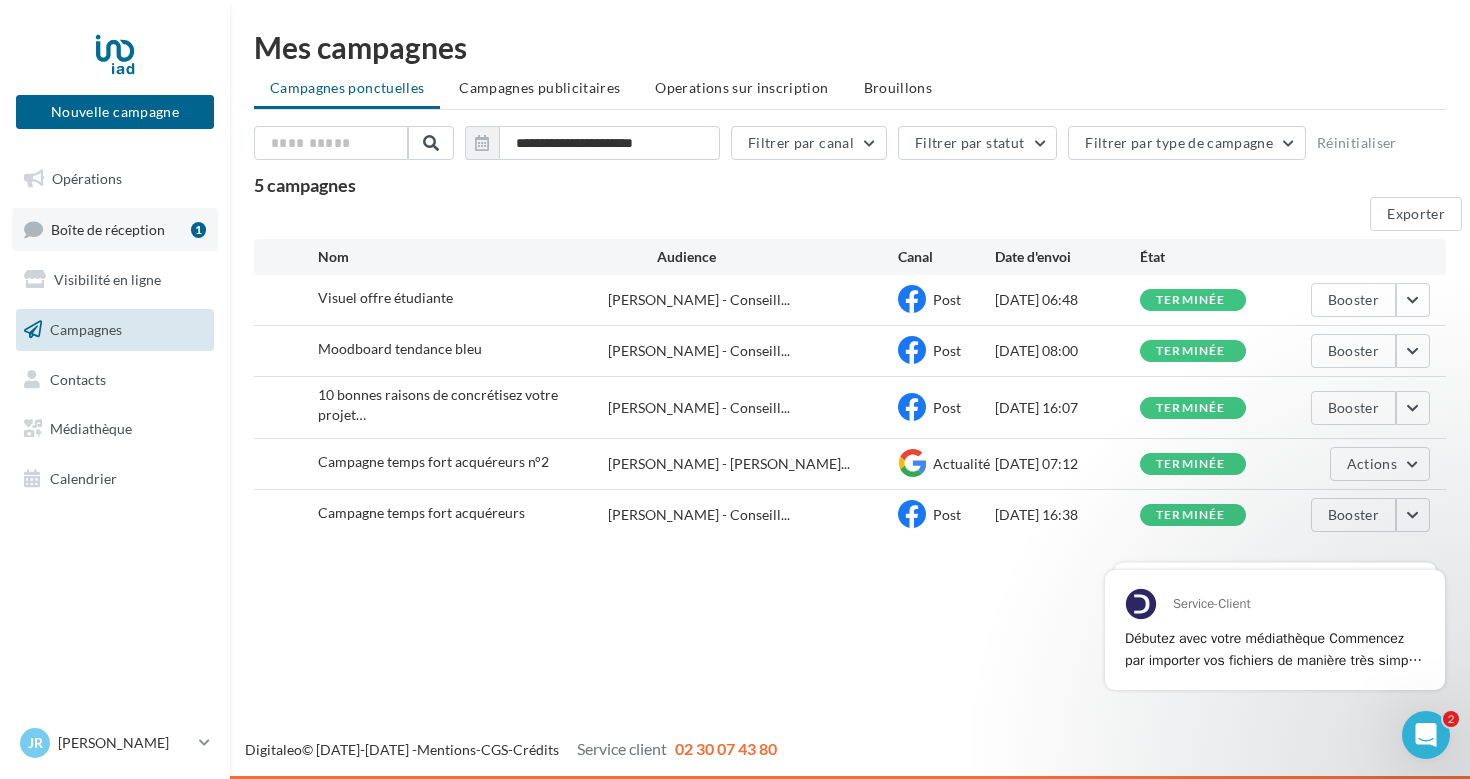 click on "Boîte de réception" at bounding box center (108, 228) 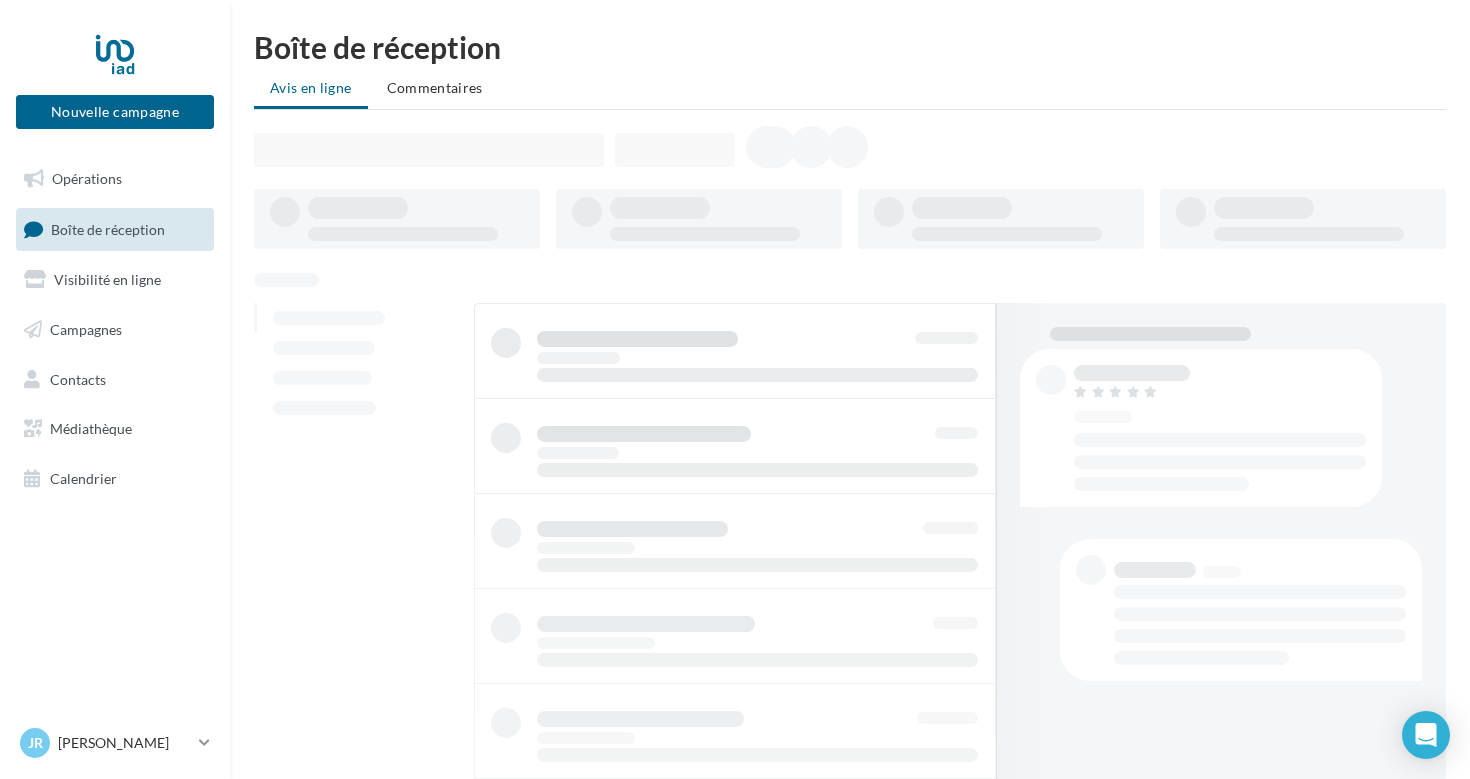 scroll, scrollTop: 0, scrollLeft: 0, axis: both 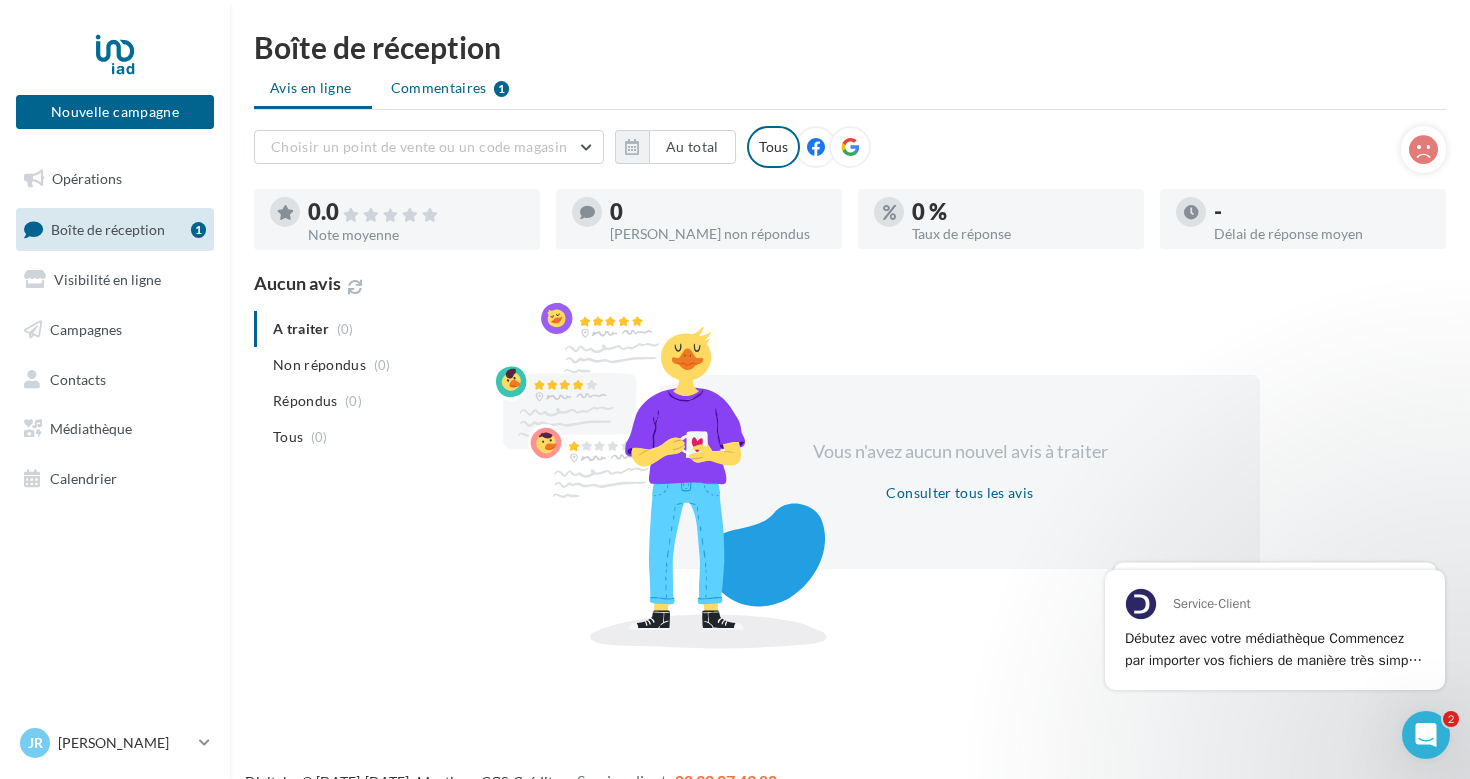 click on "Commentaires" at bounding box center (439, 88) 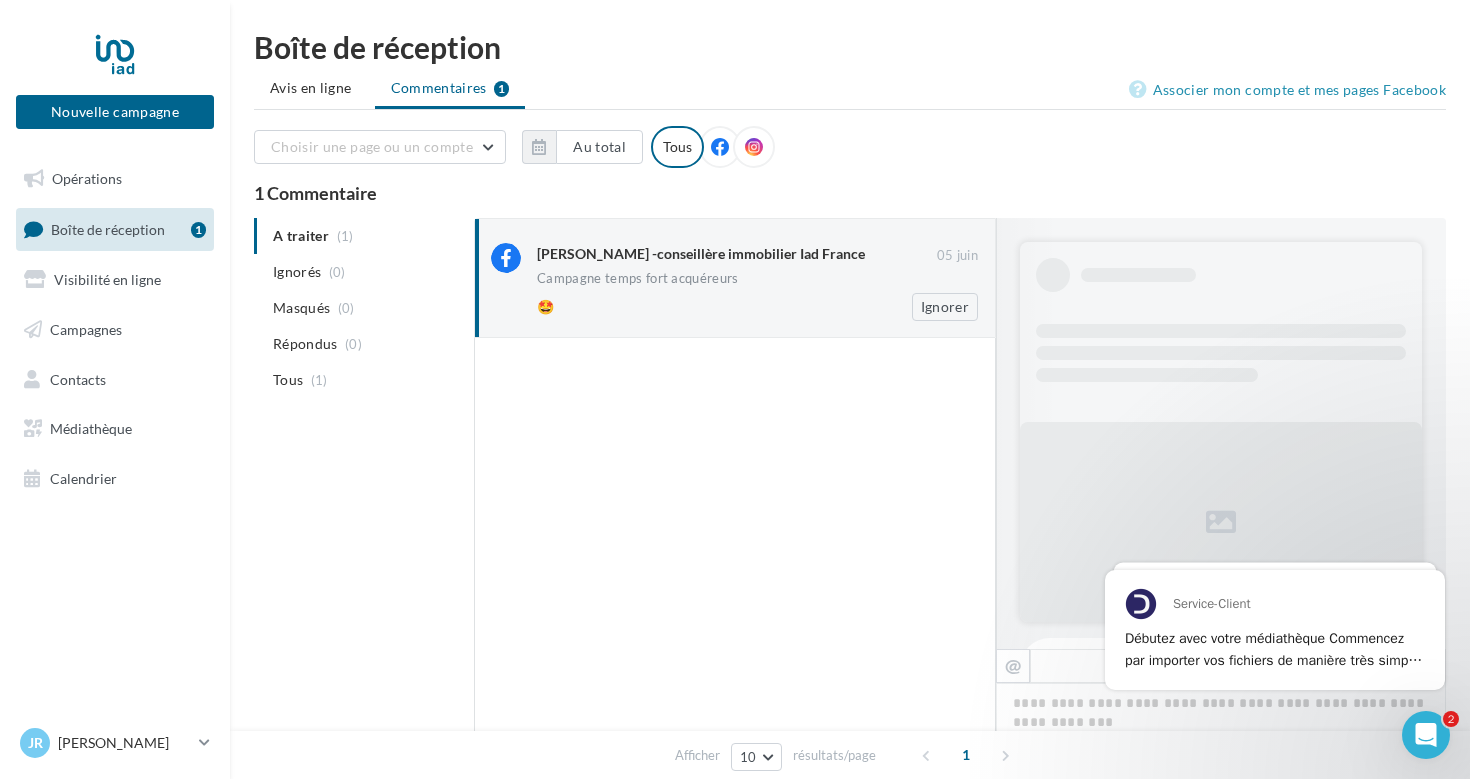 click on "Campagne temps fort acquéreurs" at bounding box center [757, 280] 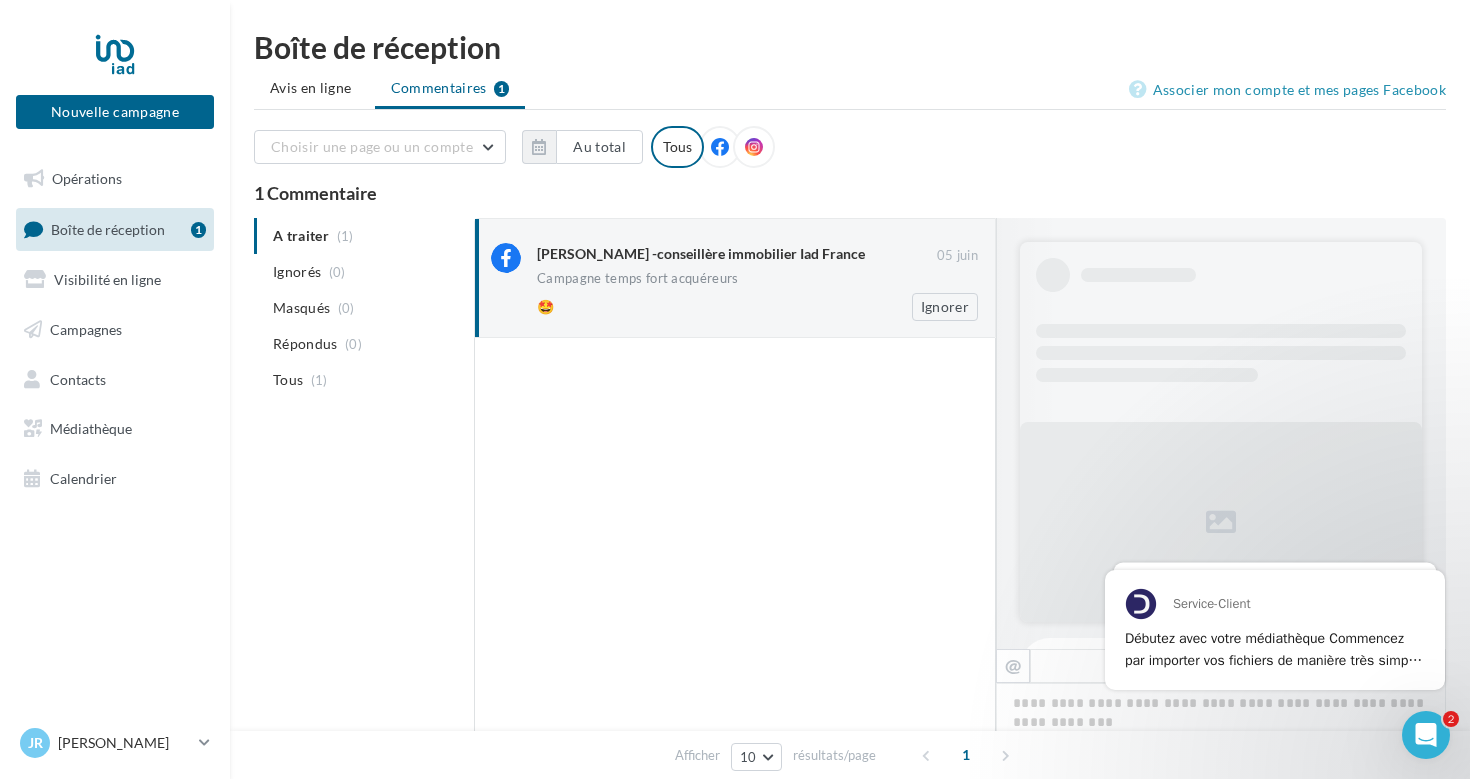 click on "Stéphanie Gamba -conseillère immobilier Iad France" at bounding box center (701, 254) 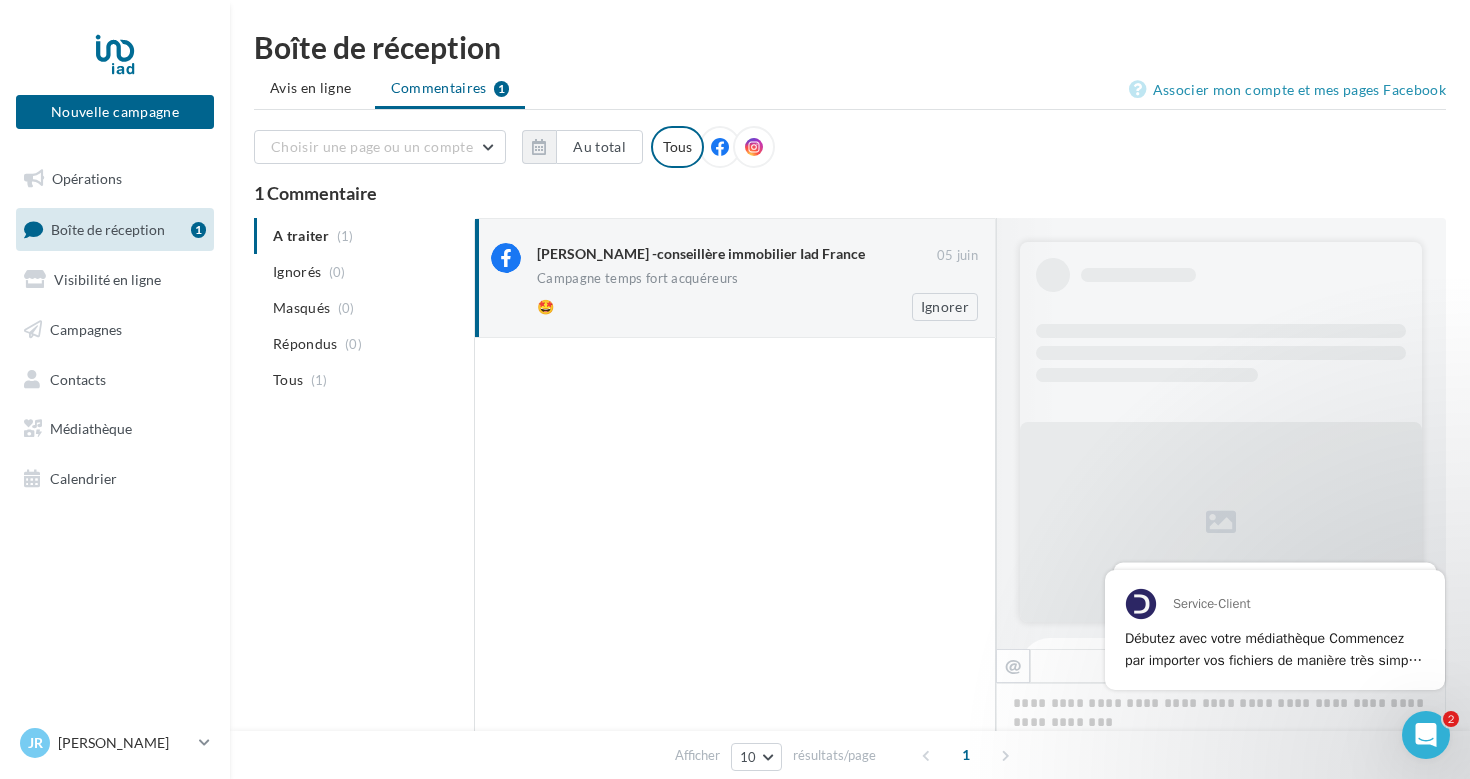 click on "Stéphanie Gamba -conseillère immobilier Iad France" at bounding box center [701, 254] 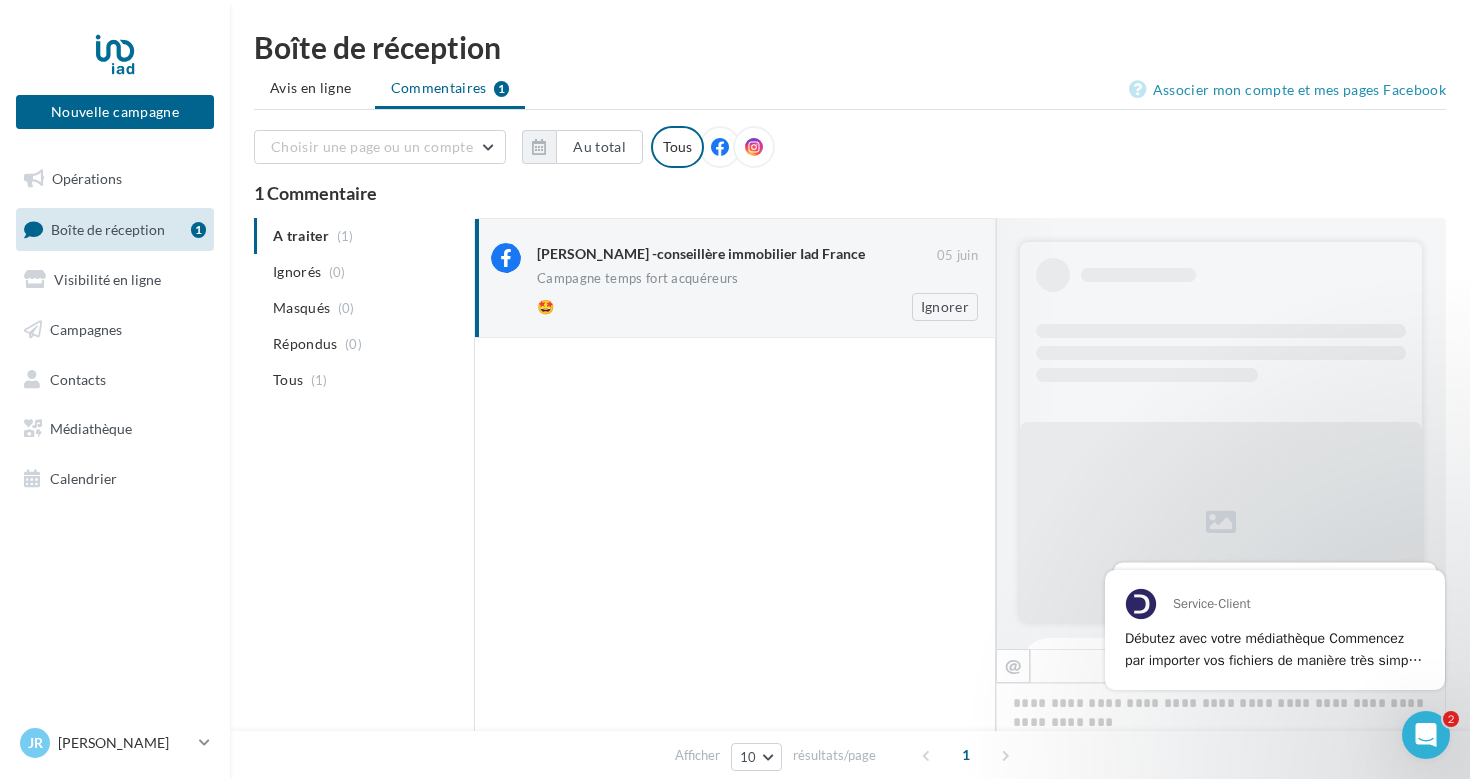 click at bounding box center [506, 258] 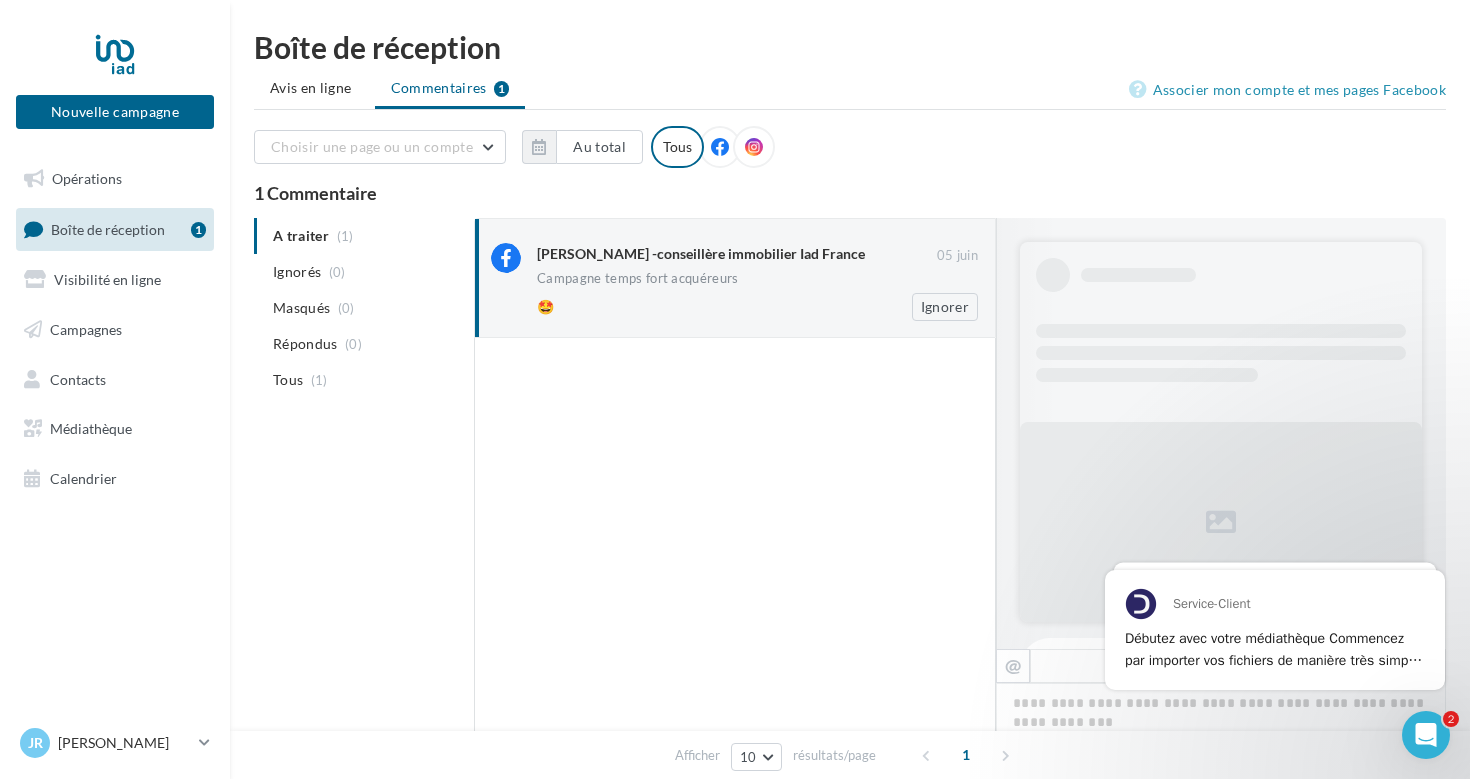 click at bounding box center [506, 258] 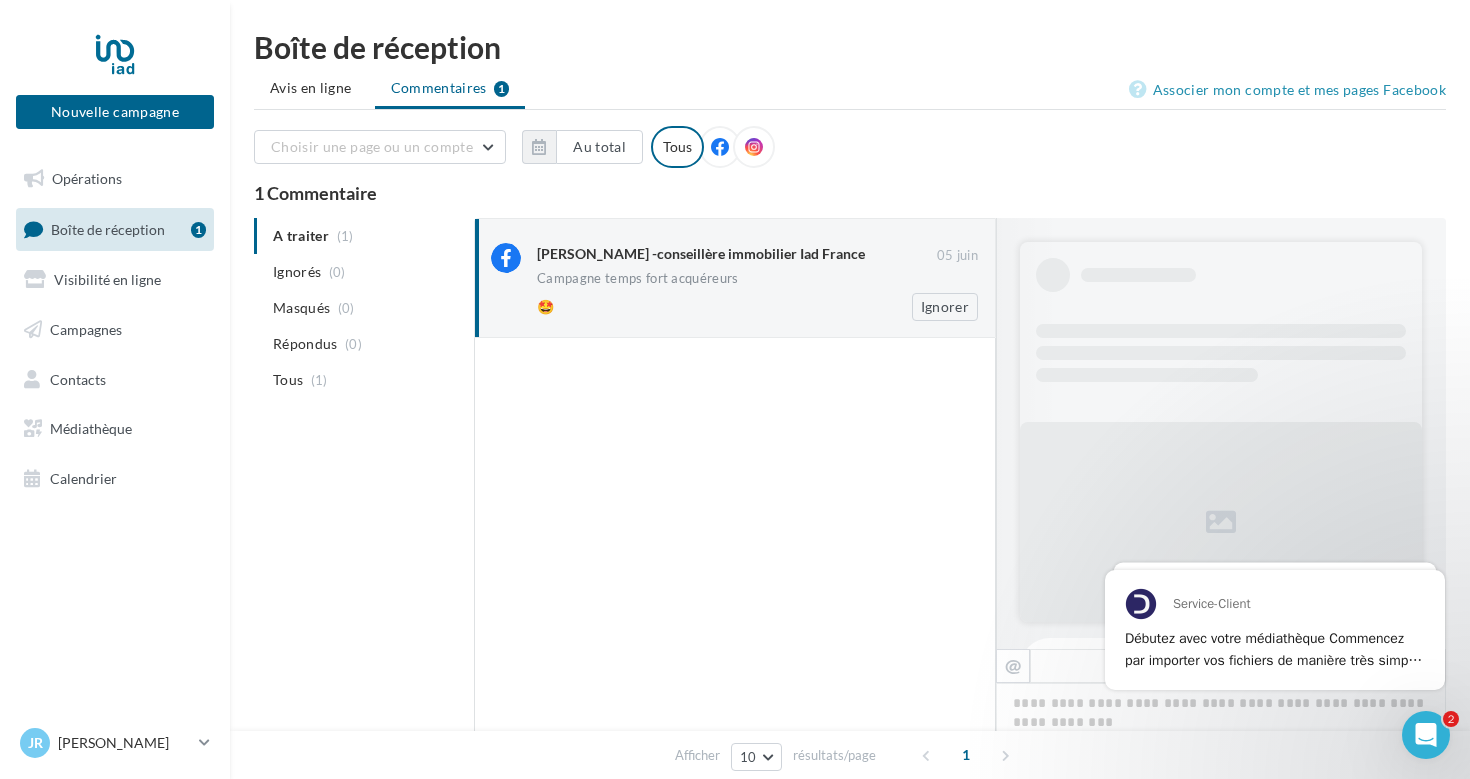 click on "Campagne temps fort acquéreurs" at bounding box center [757, 280] 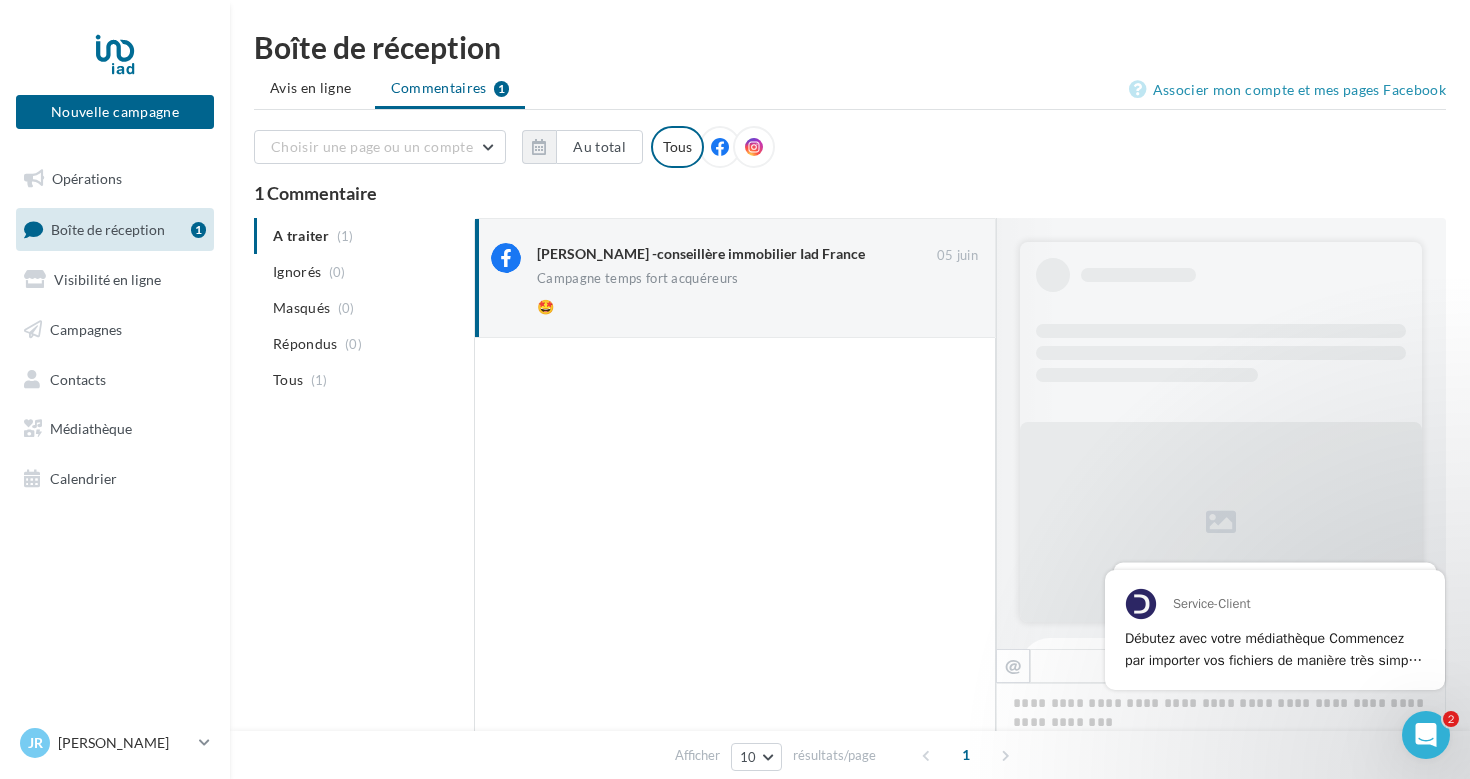 click on "A traiter
(1)
Ignorés
(0)
Masqués
(0)
Répondus
(0)
Tous
(1)" at bounding box center (360, 308) 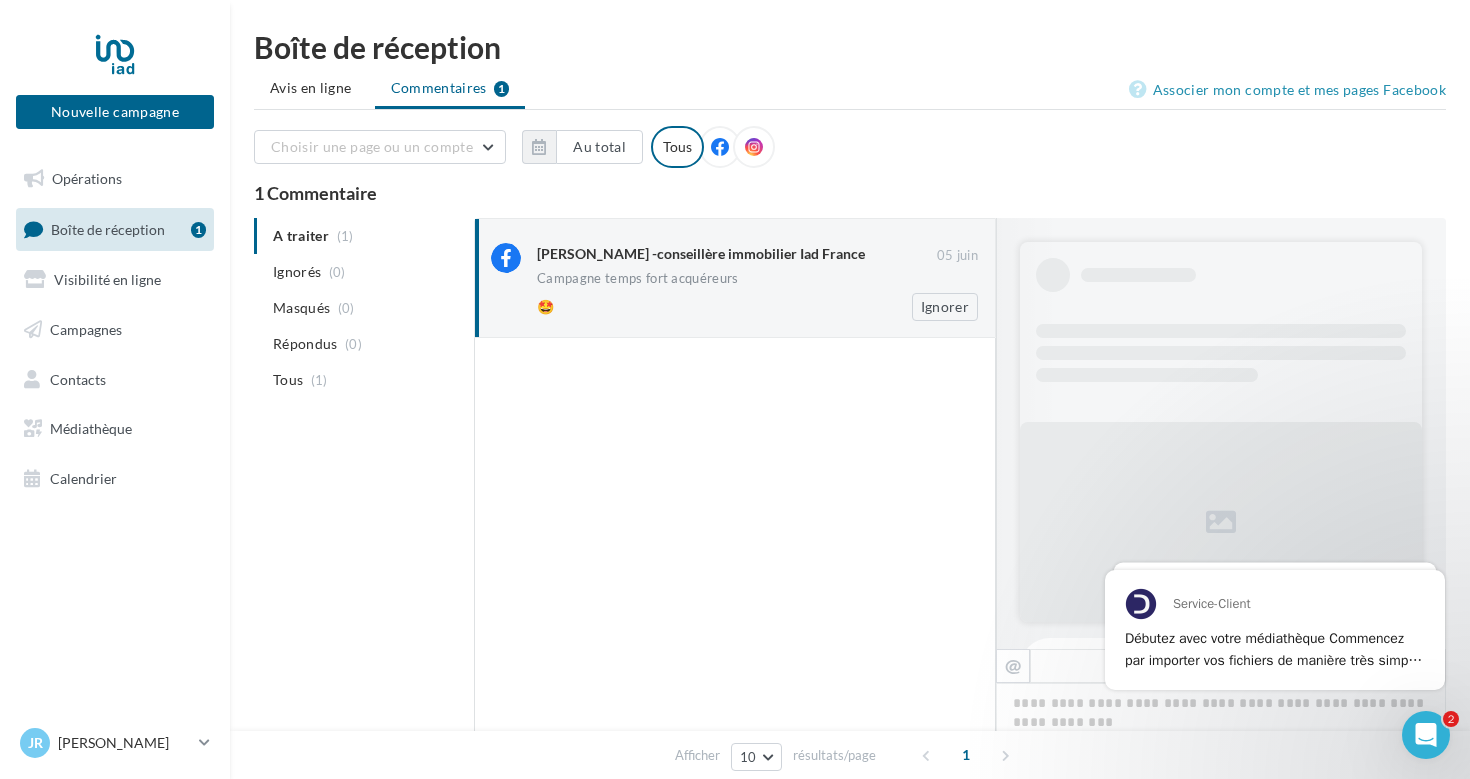 click on "Campagne temps fort acquéreurs" at bounding box center (638, 278) 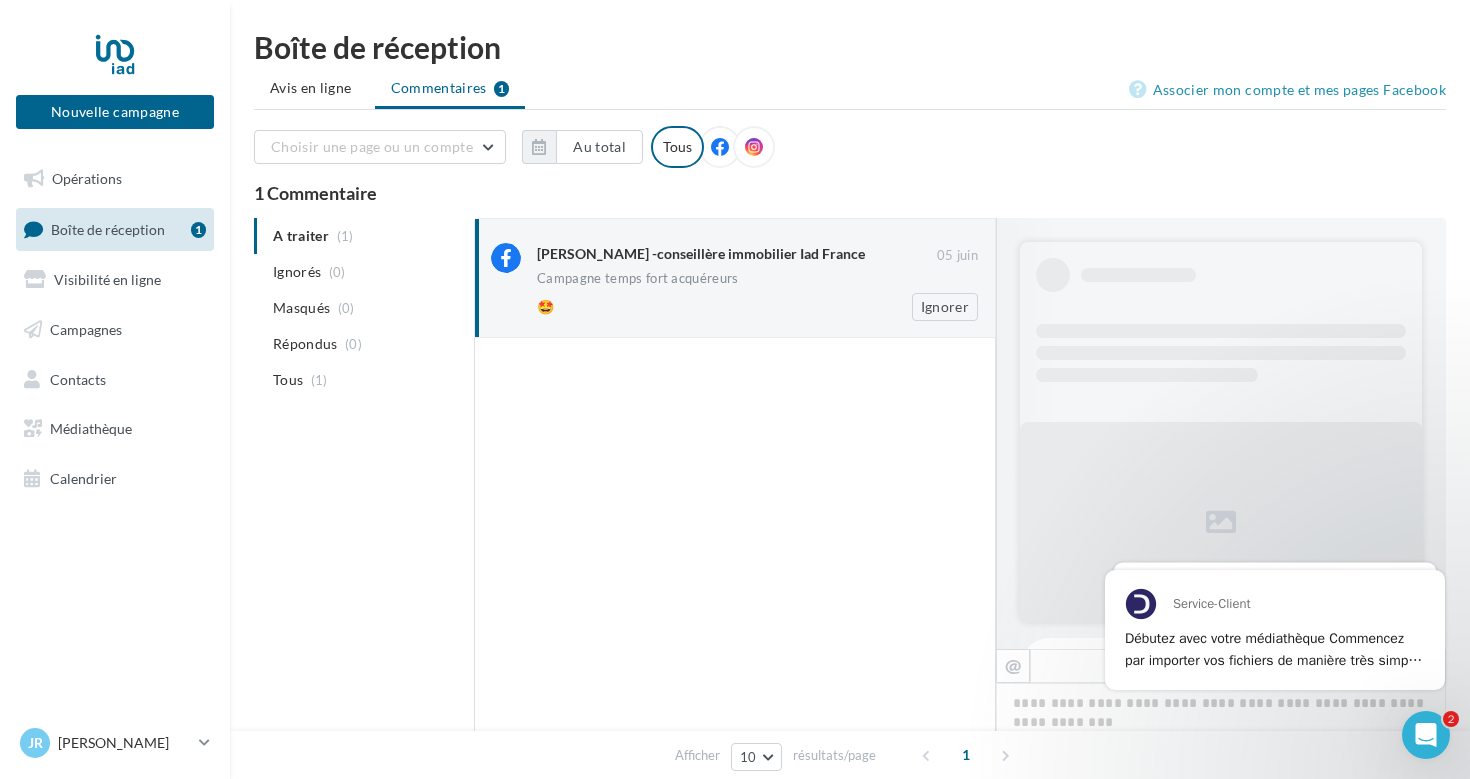 click on "Campagne temps fort acquéreurs" at bounding box center (638, 278) 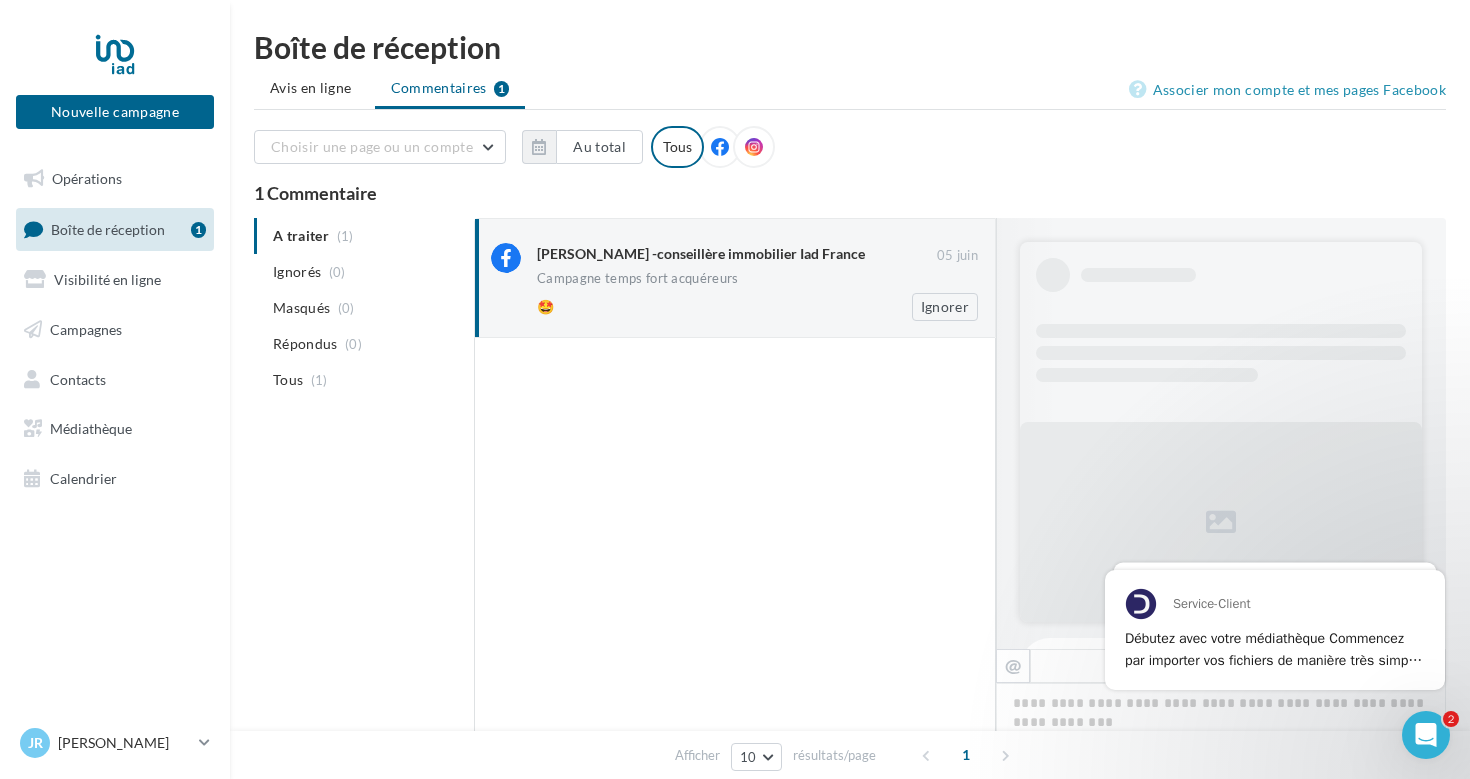 click on "Campagne temps fort acquéreurs" at bounding box center (638, 278) 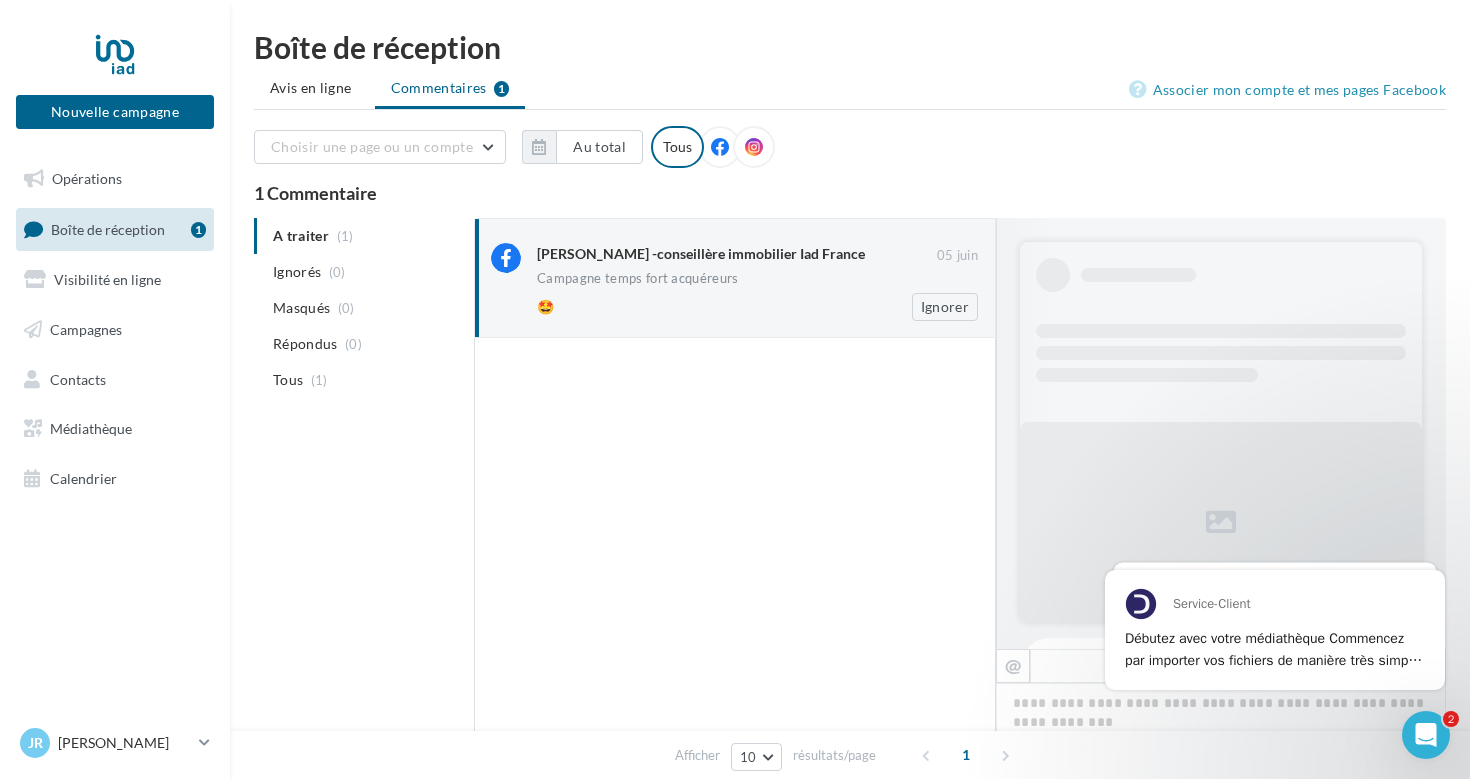 click on "Stéphanie Gamba -conseillère immobilier Iad France" at bounding box center [701, 254] 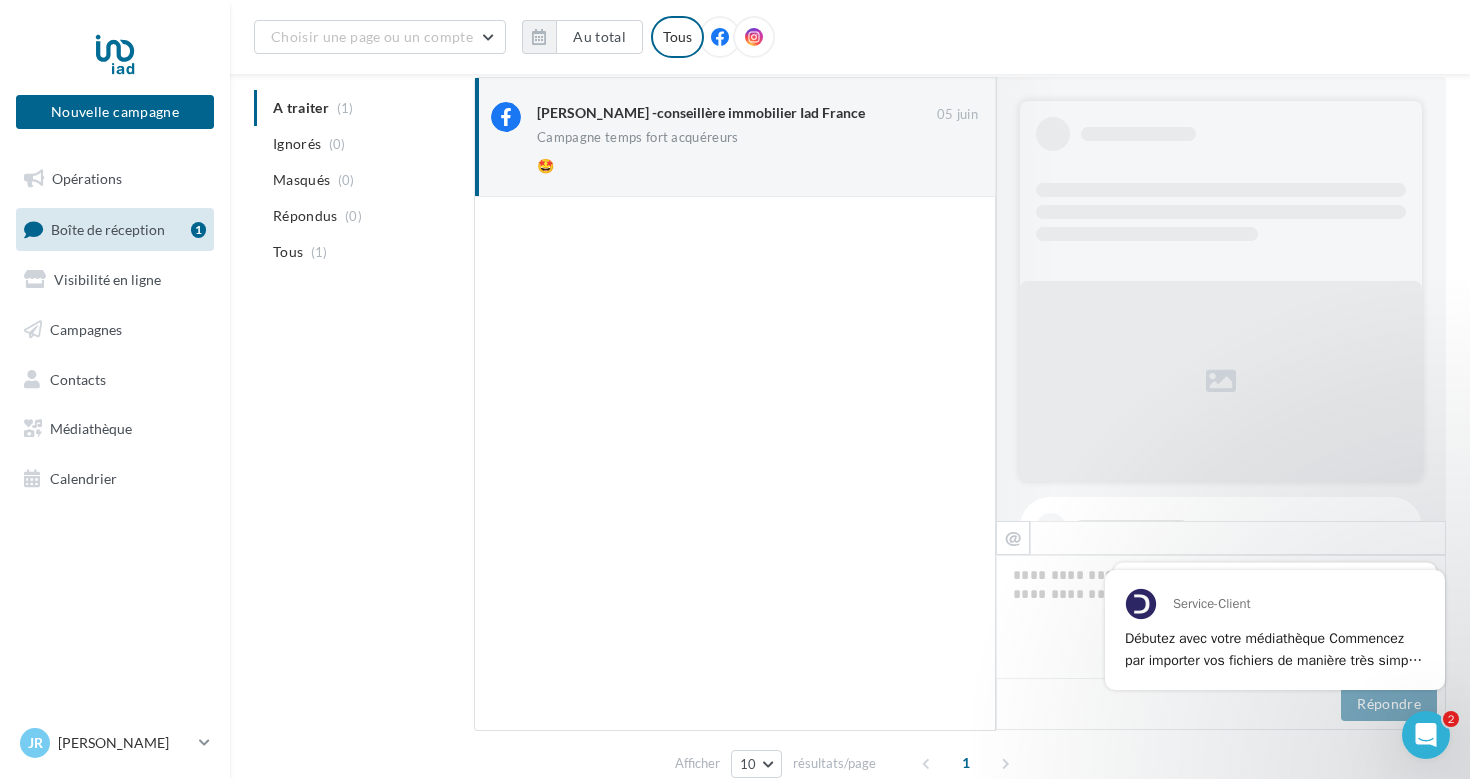 scroll, scrollTop: 126, scrollLeft: 0, axis: vertical 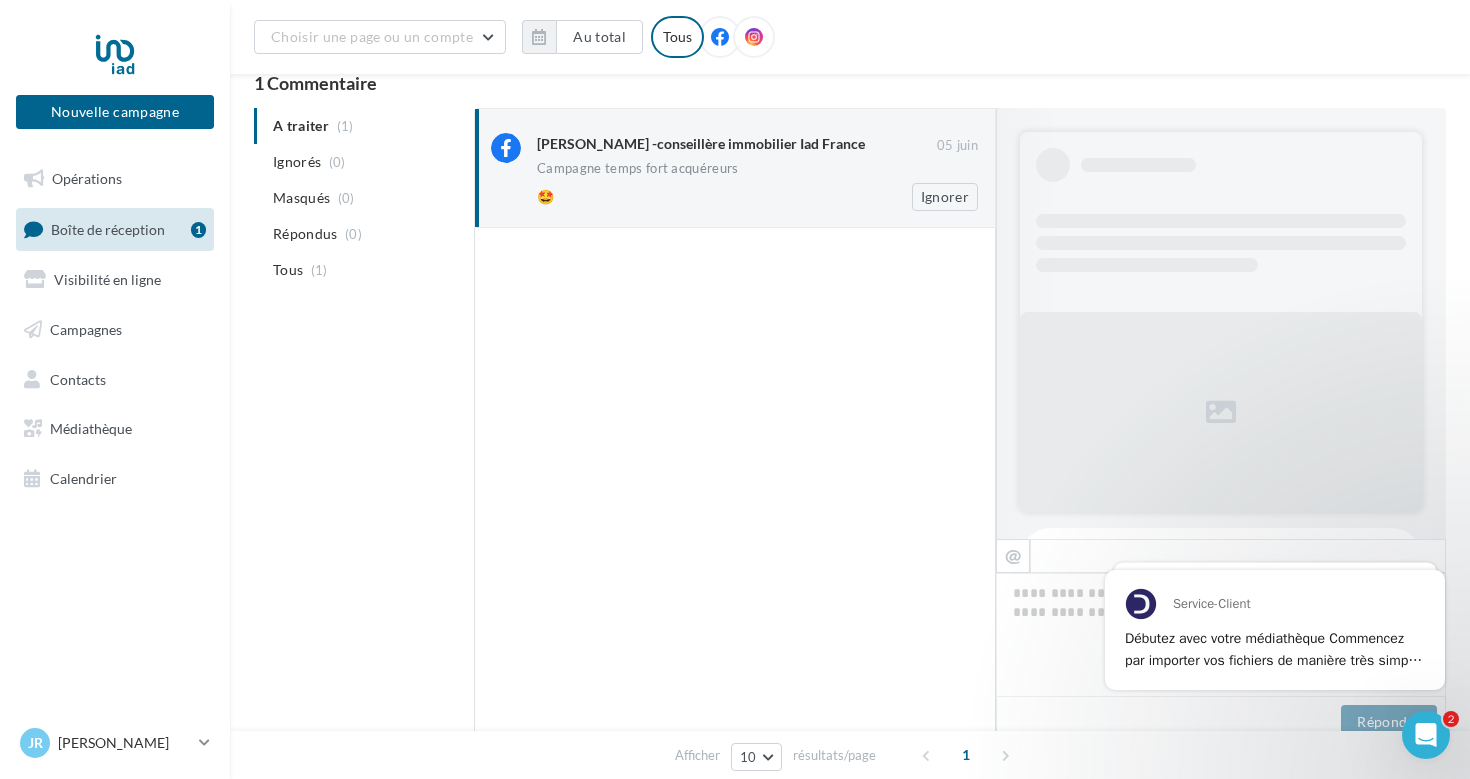 click at bounding box center (506, 148) 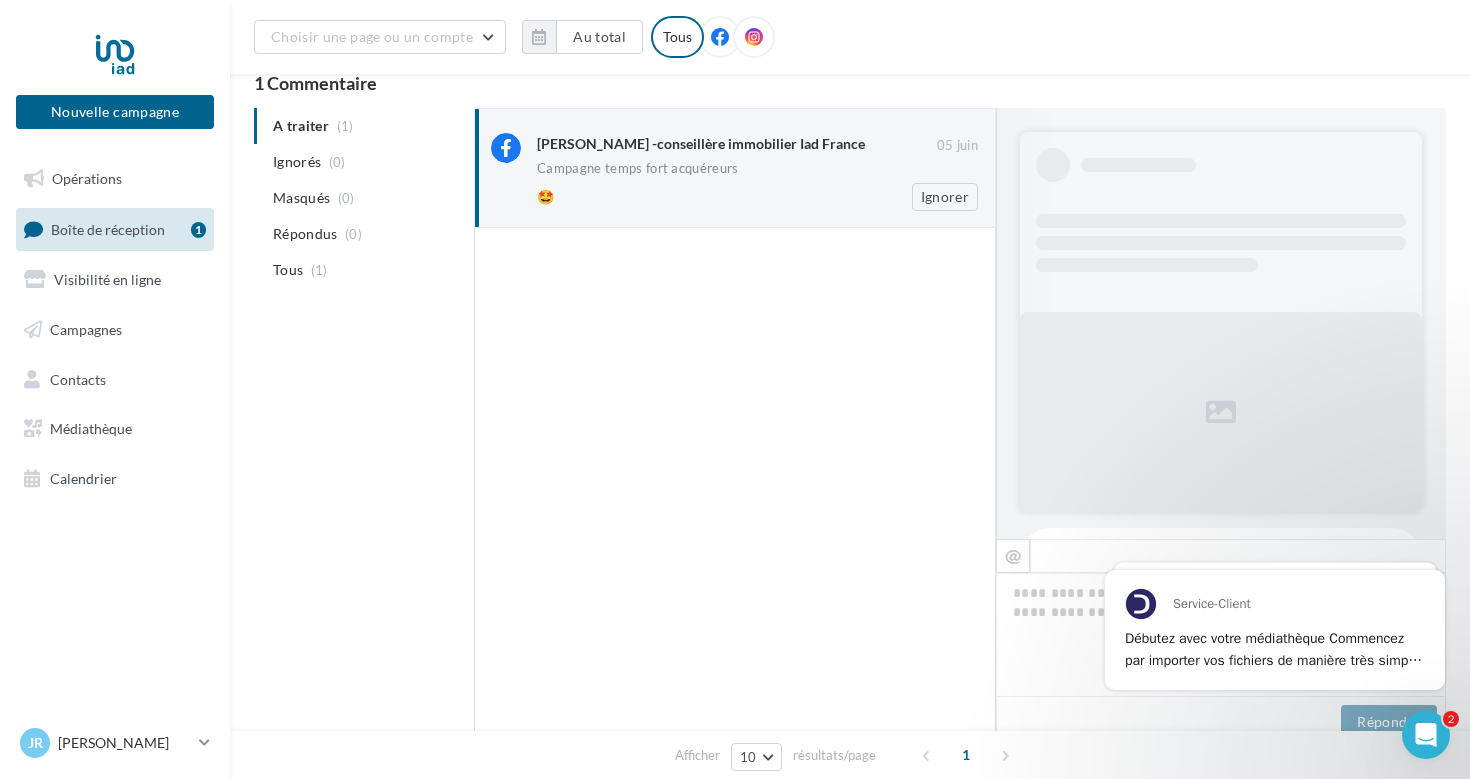 click at bounding box center [506, 148] 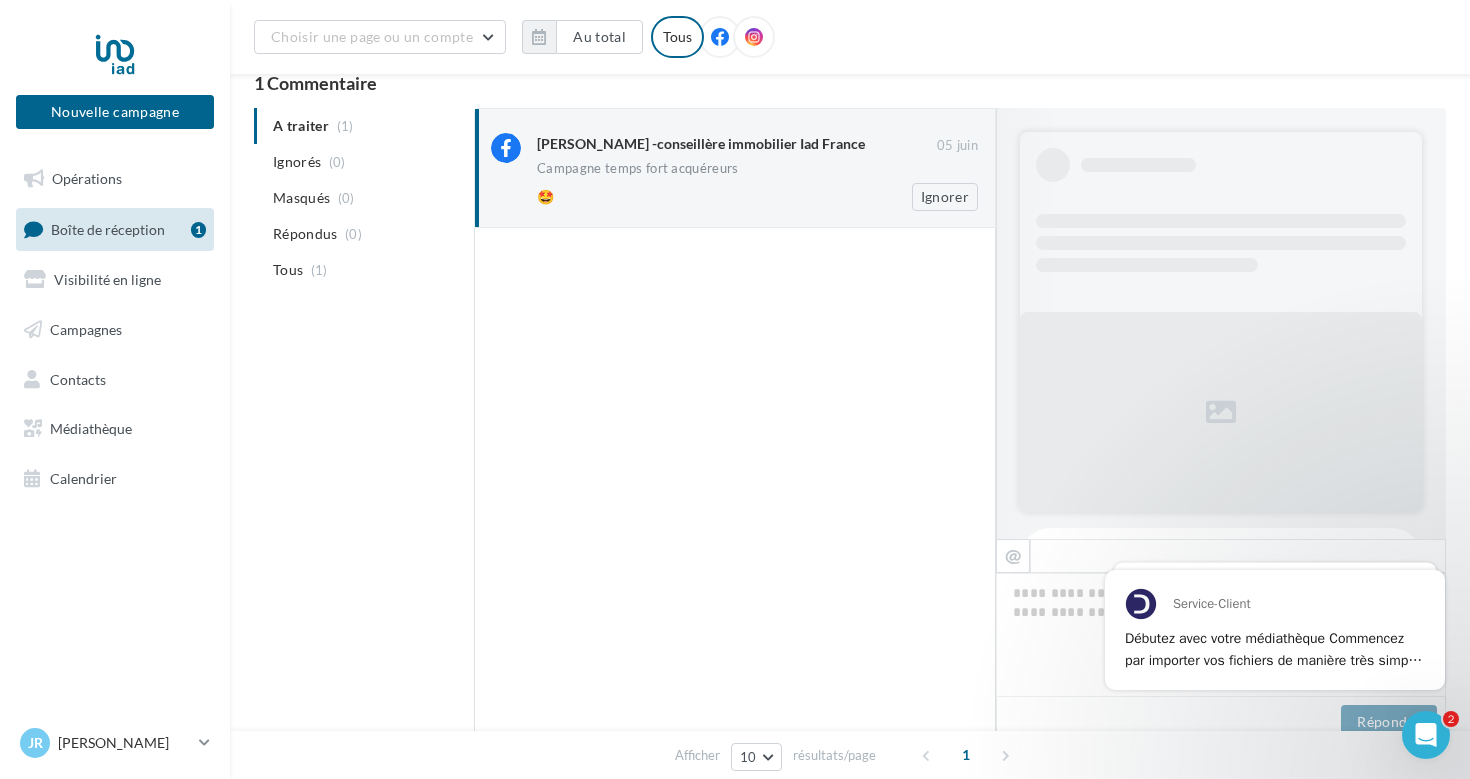 click at bounding box center (506, 148) 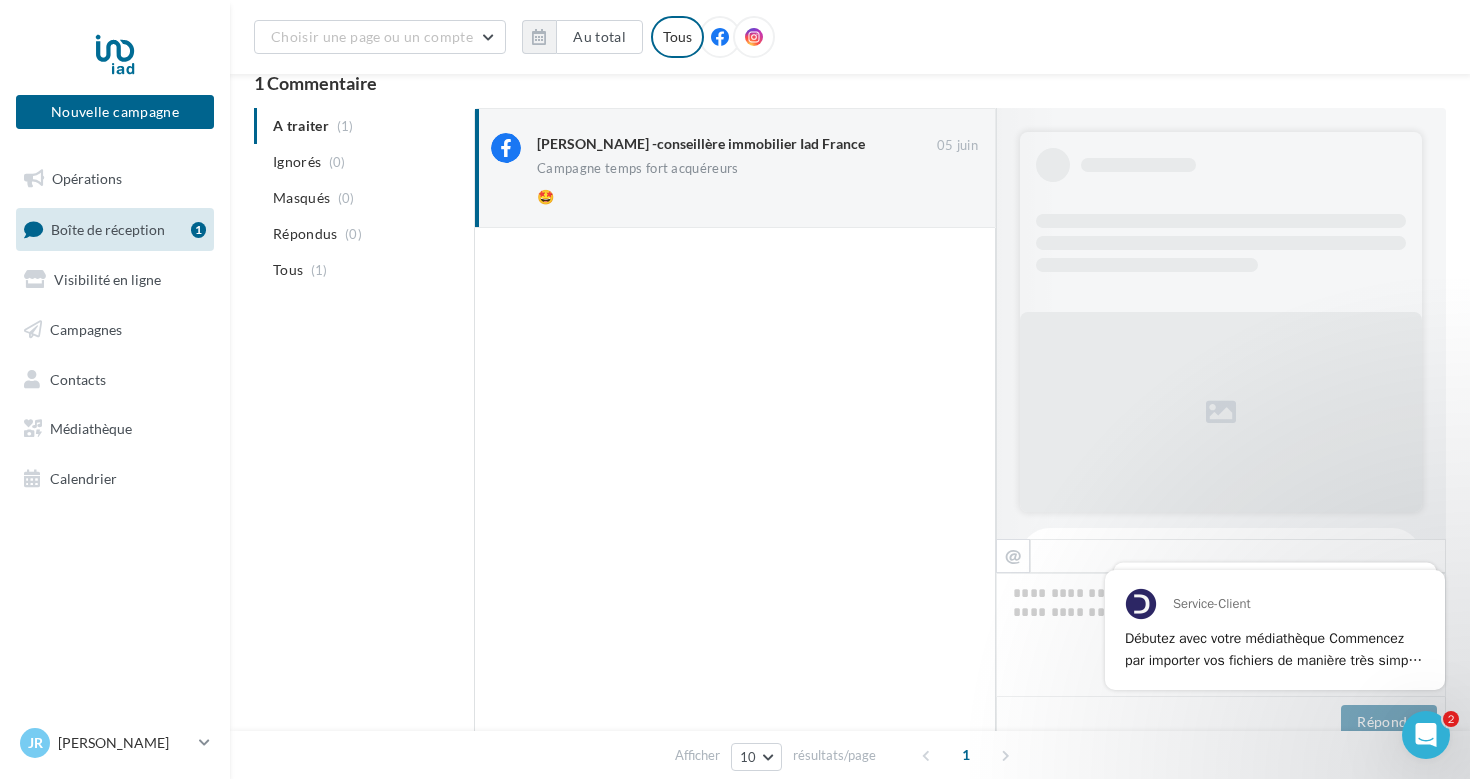 click on "A traiter
(1)
Ignorés
(0)
Masqués
(0)
Répondus
(0)
Tous
(1)" at bounding box center (360, 198) 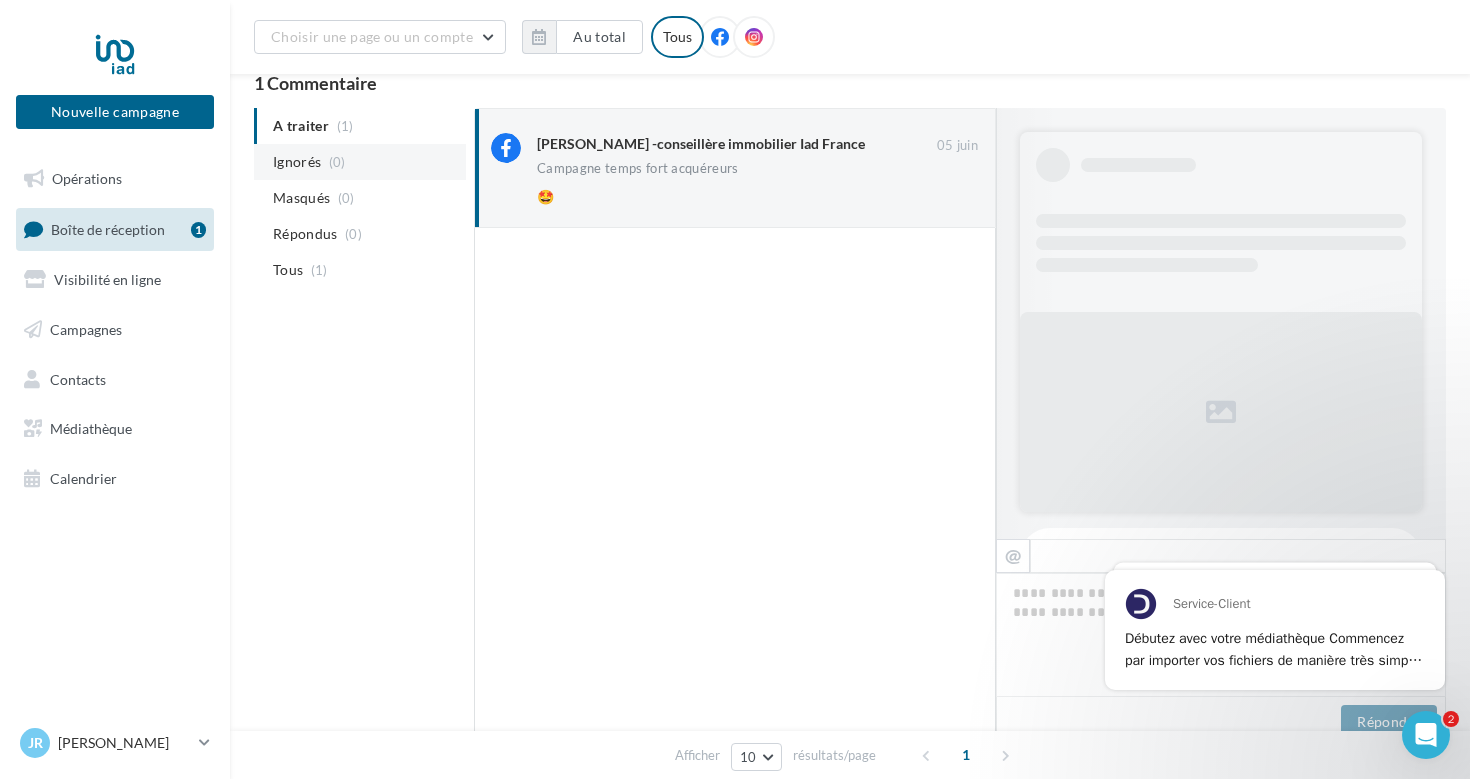 click on "Ignorés" at bounding box center [297, 162] 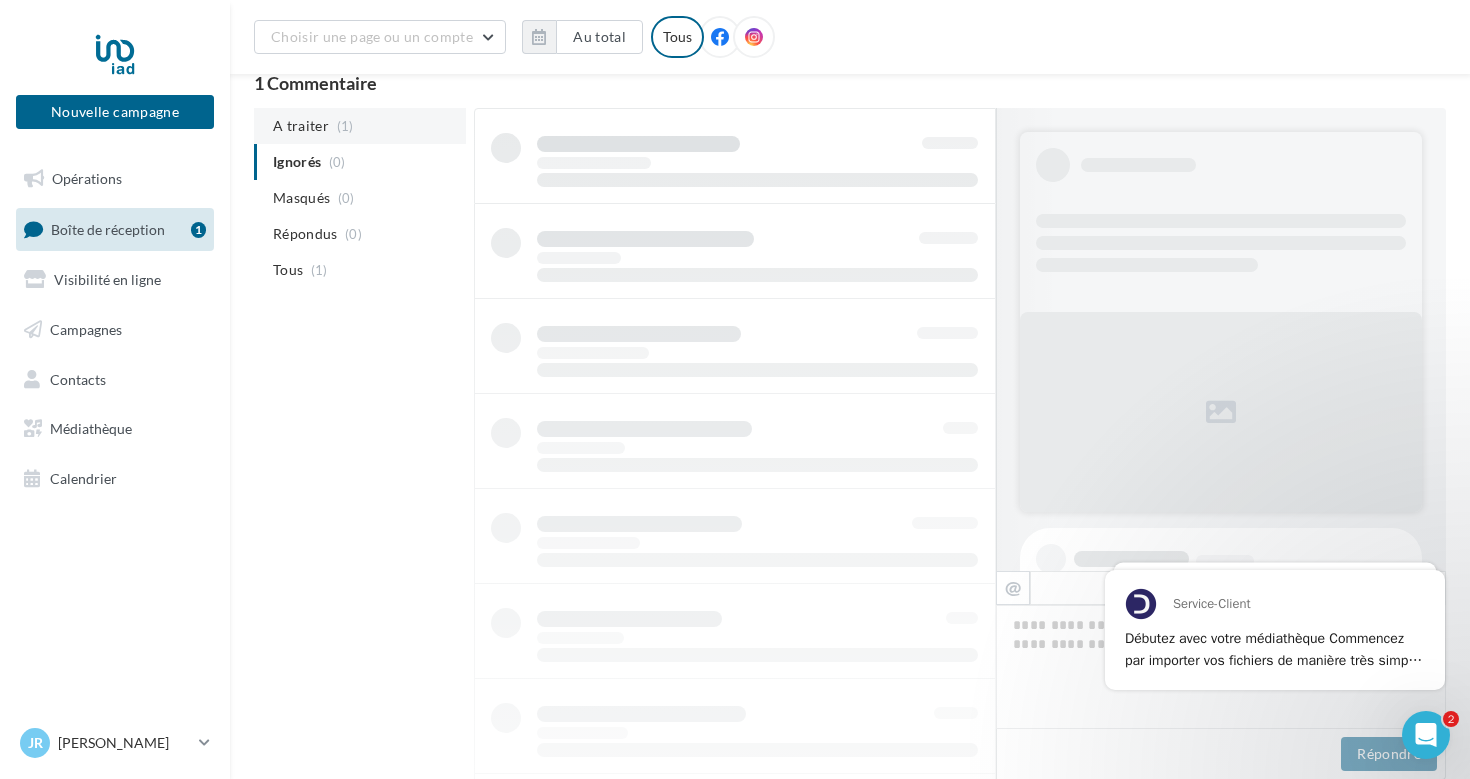 click on "A traiter" at bounding box center [301, 126] 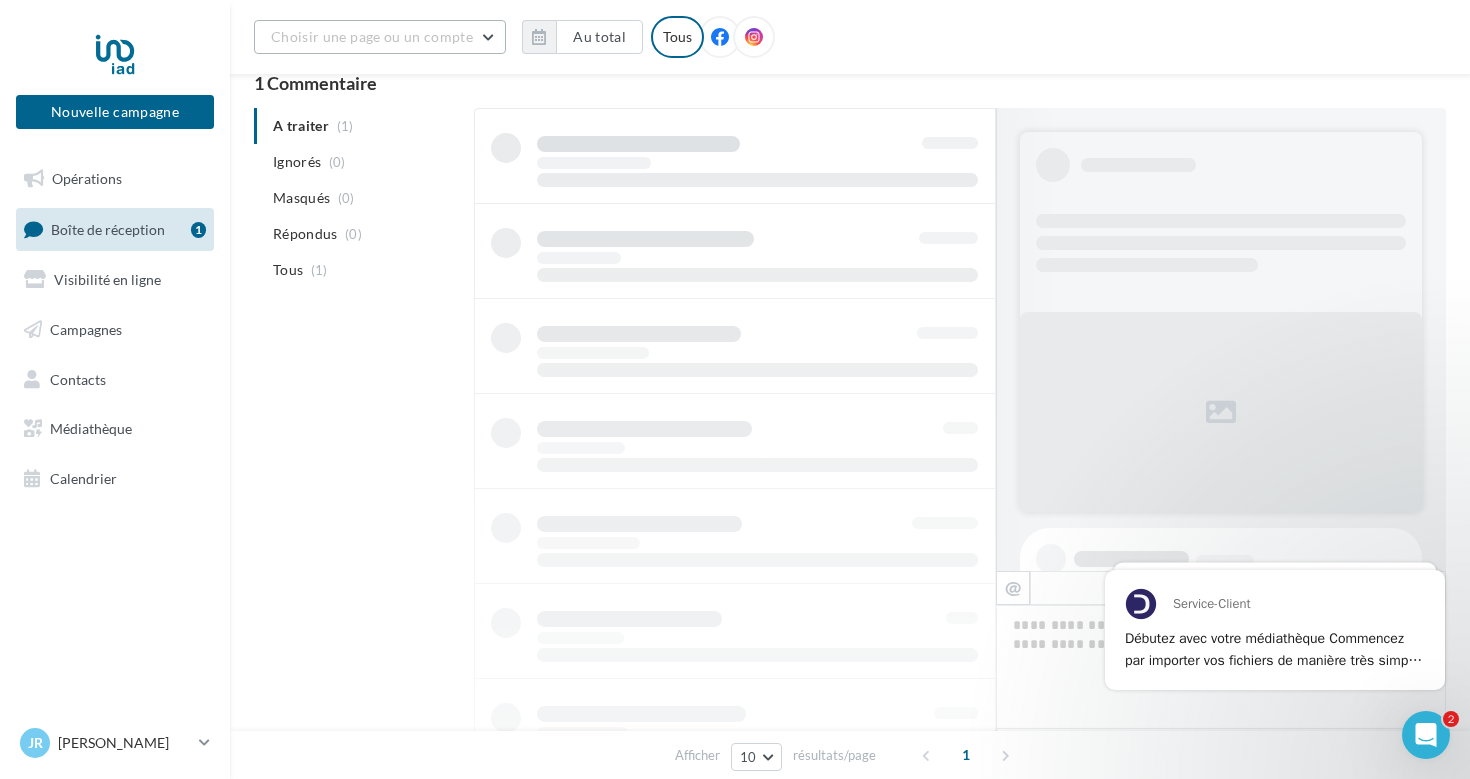 scroll, scrollTop: 32, scrollLeft: 0, axis: vertical 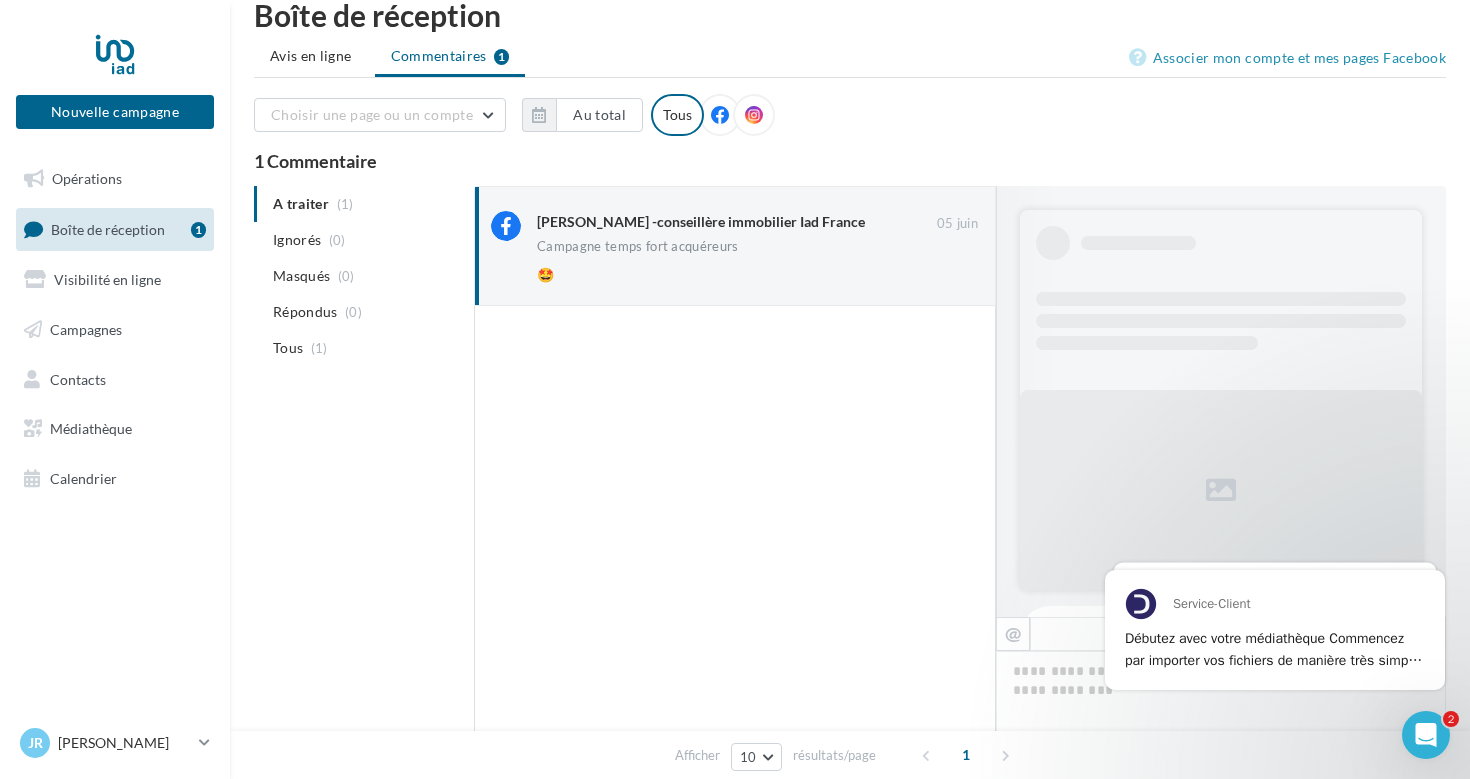 click on "A traiter
(1)
Ignorés
(0)
Masqués
(0)
Répondus
(0)
Tous
(1)" at bounding box center (360, 276) 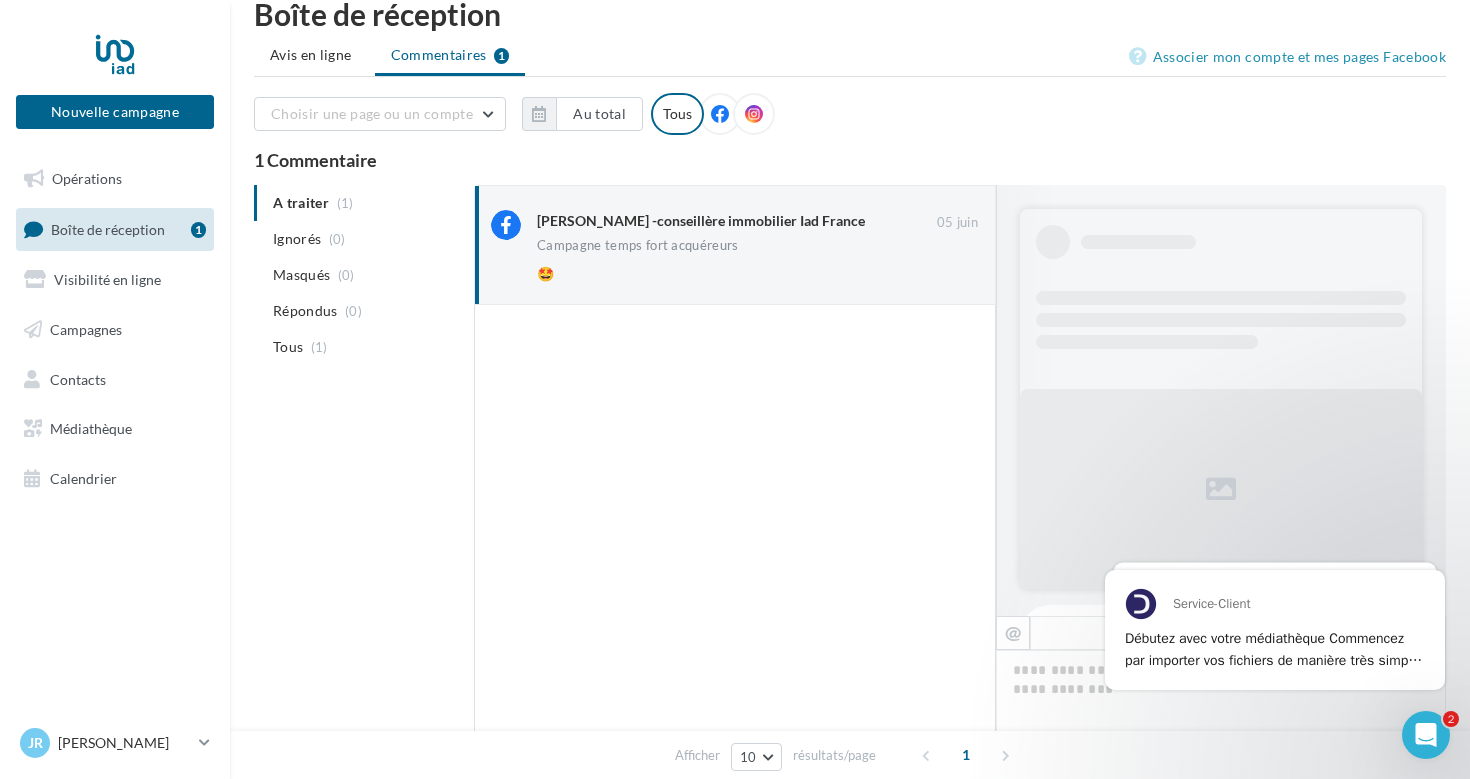 scroll, scrollTop: 34, scrollLeft: 0, axis: vertical 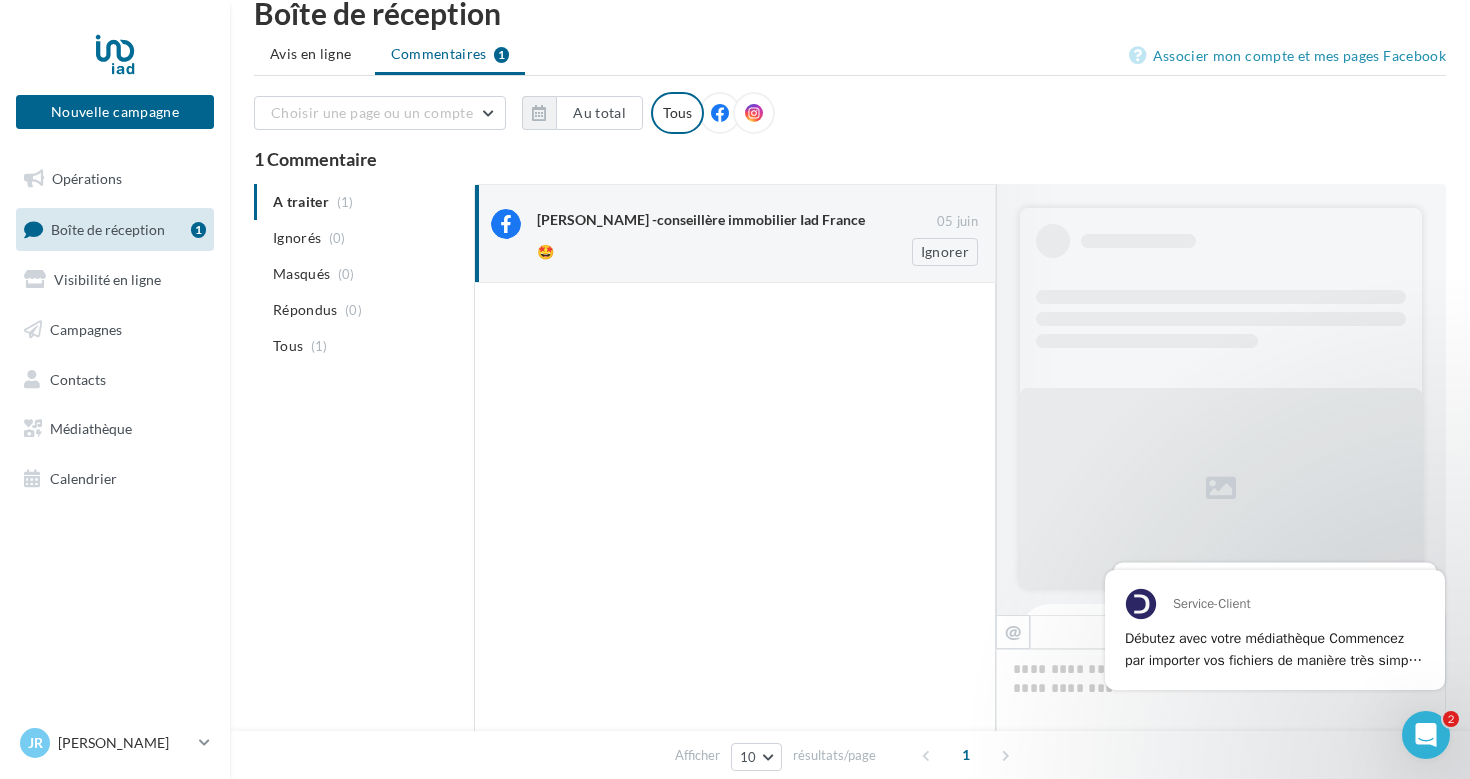 click on "Stéphanie Gamba -conseillère immobilier Iad France" at bounding box center (737, 221) 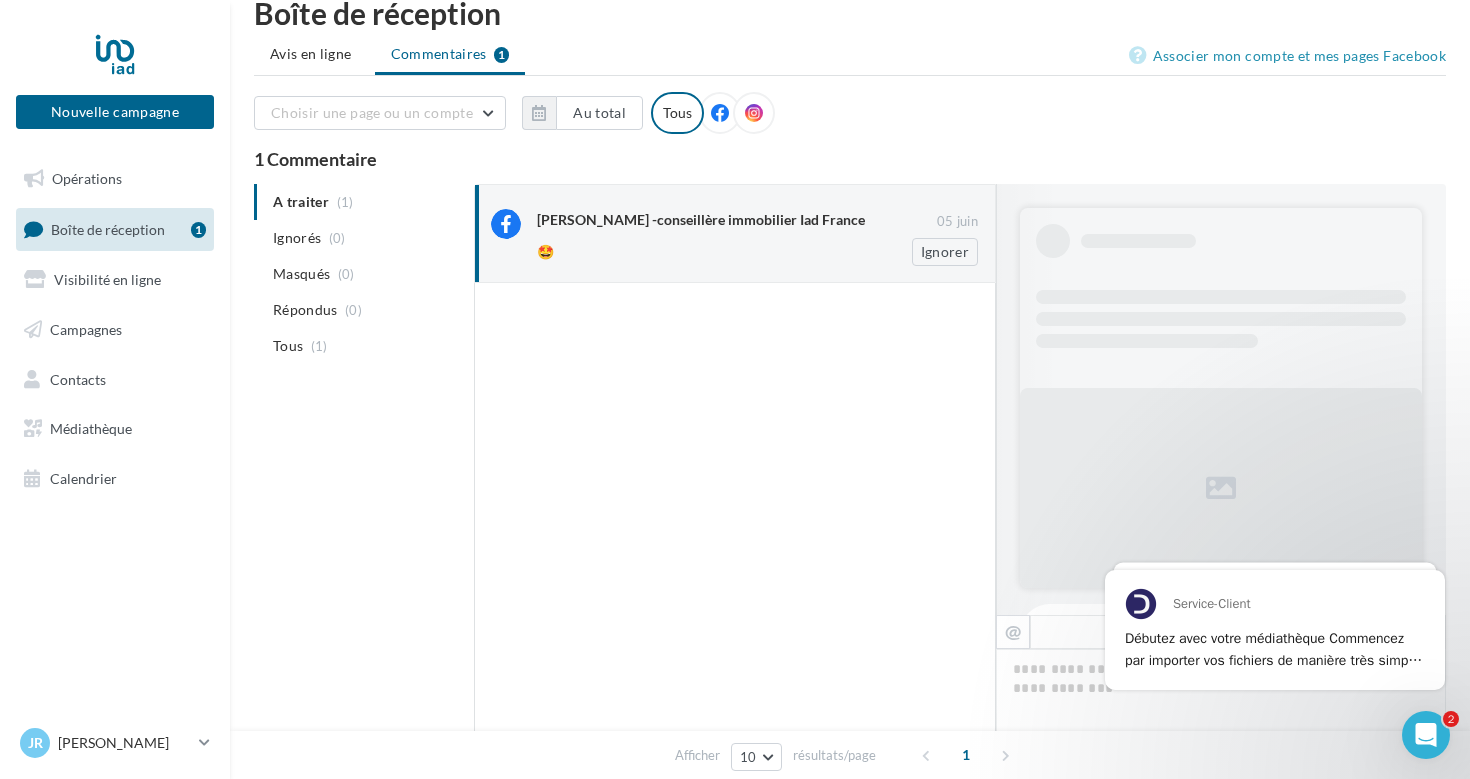 click at bounding box center (506, 224) 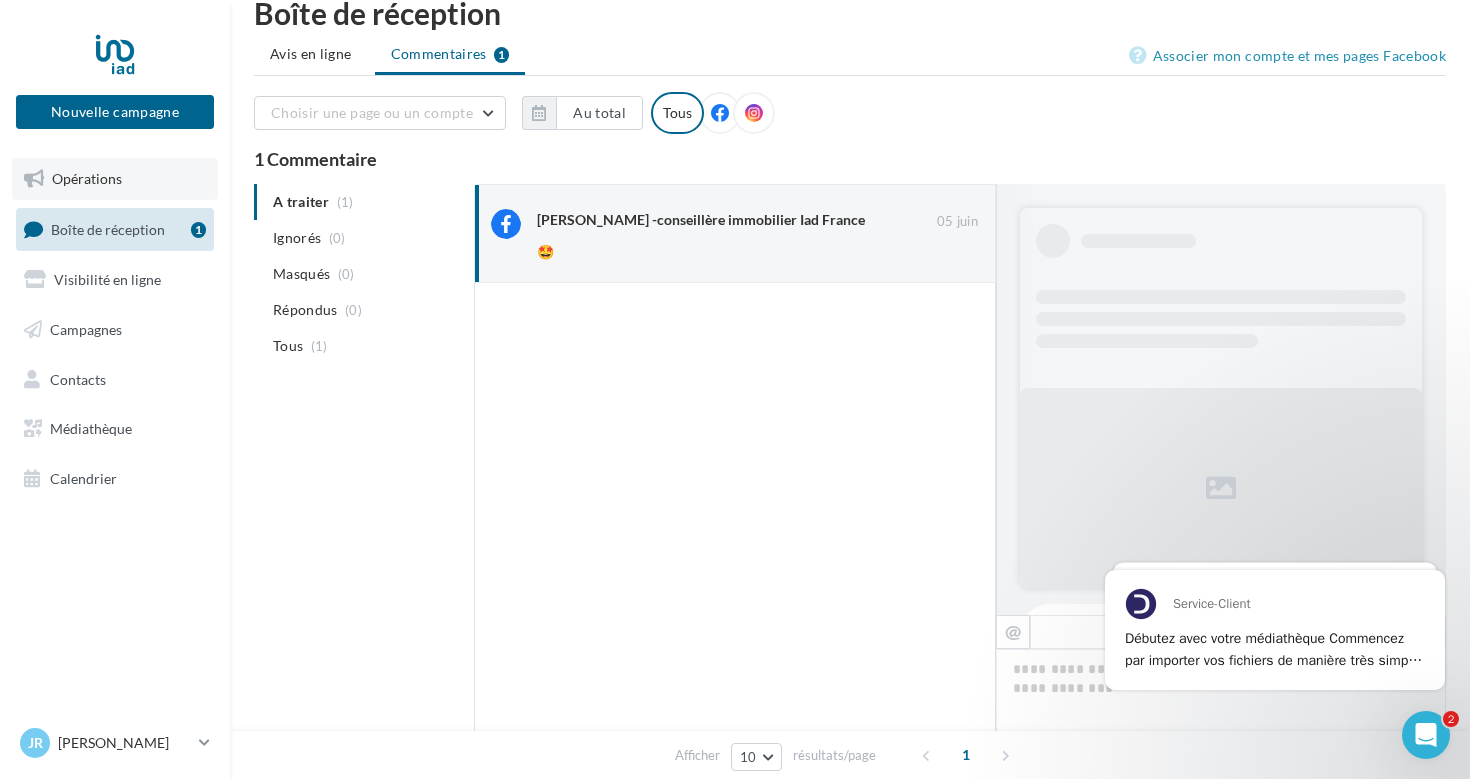 click on "Opérations" at bounding box center (87, 178) 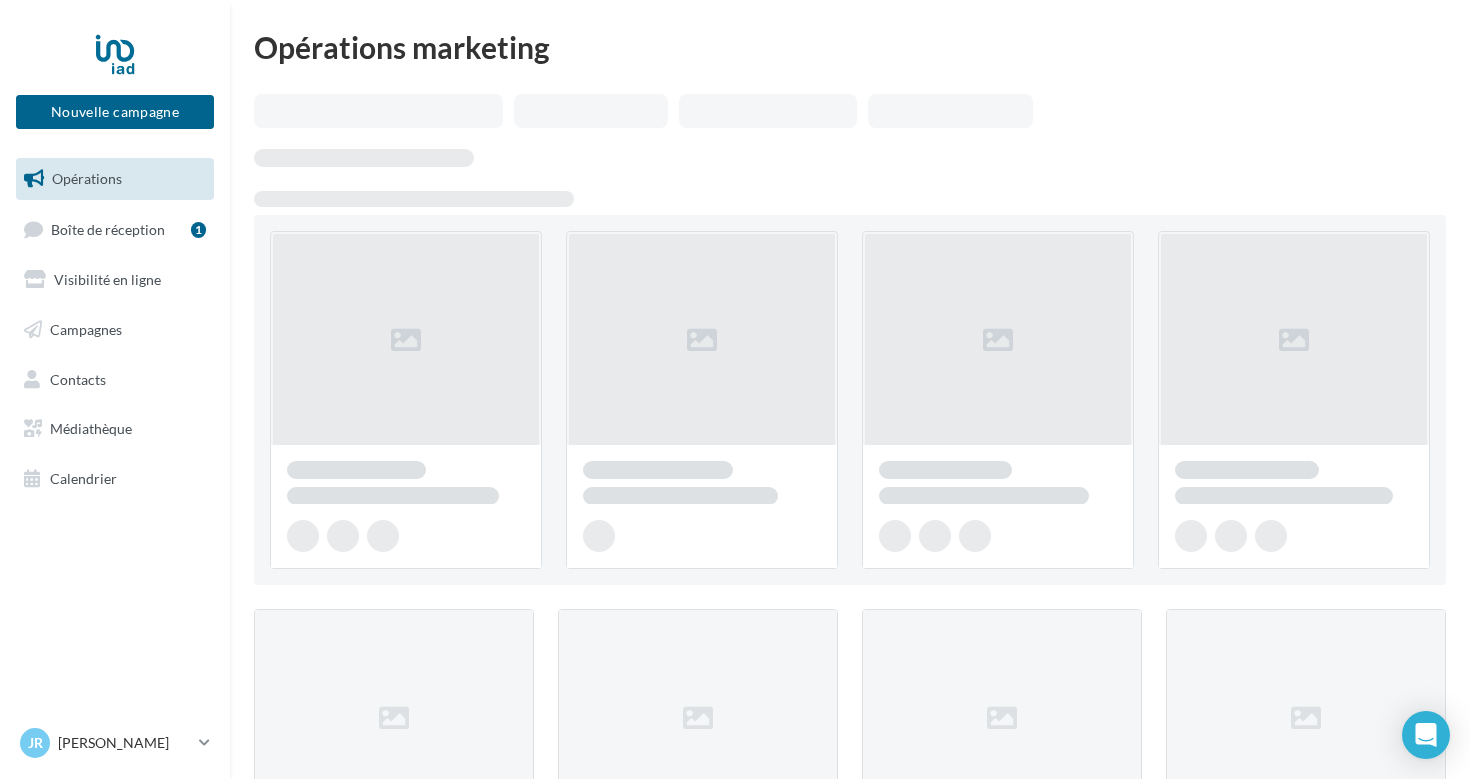 scroll, scrollTop: 0, scrollLeft: 0, axis: both 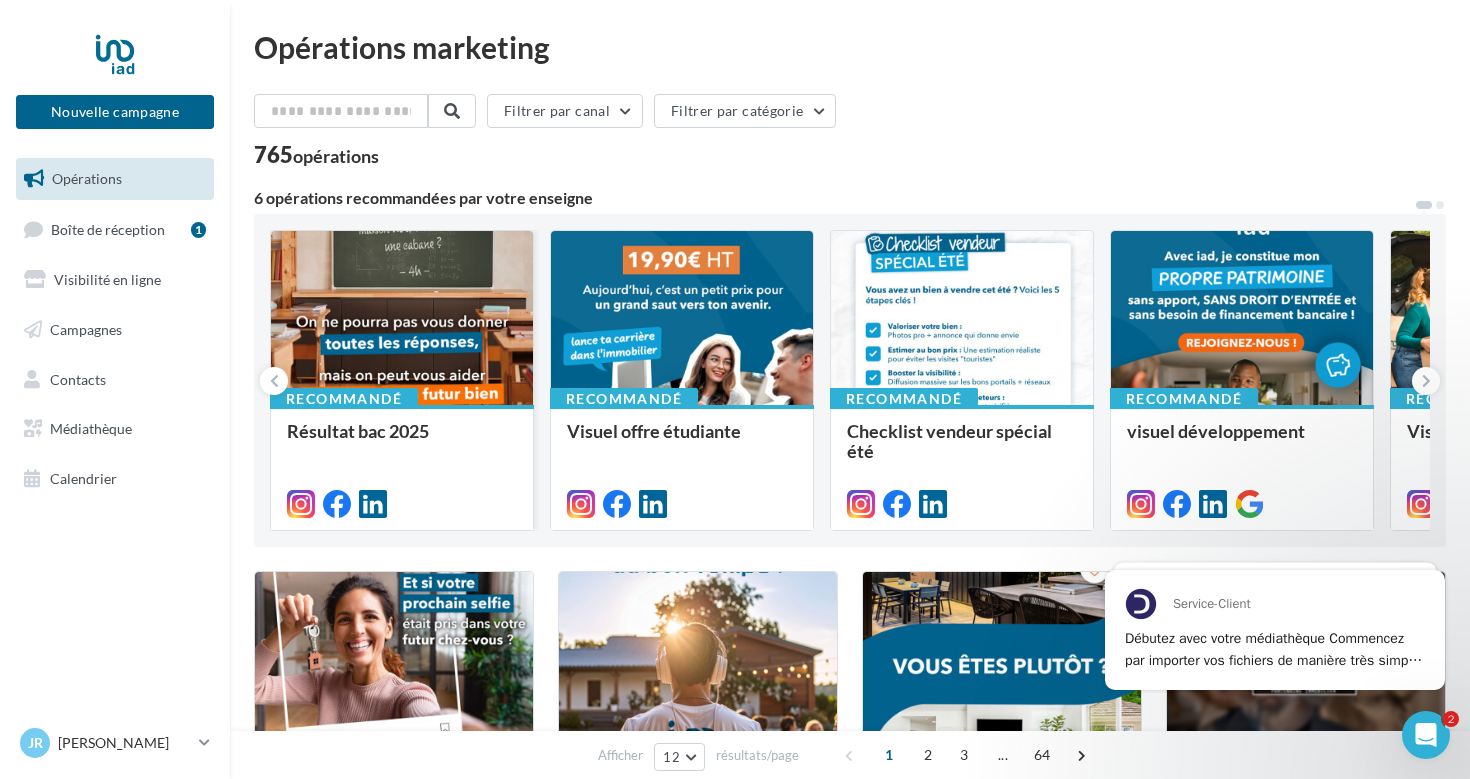 click on "Résultat bac 2025" at bounding box center (402, 441) 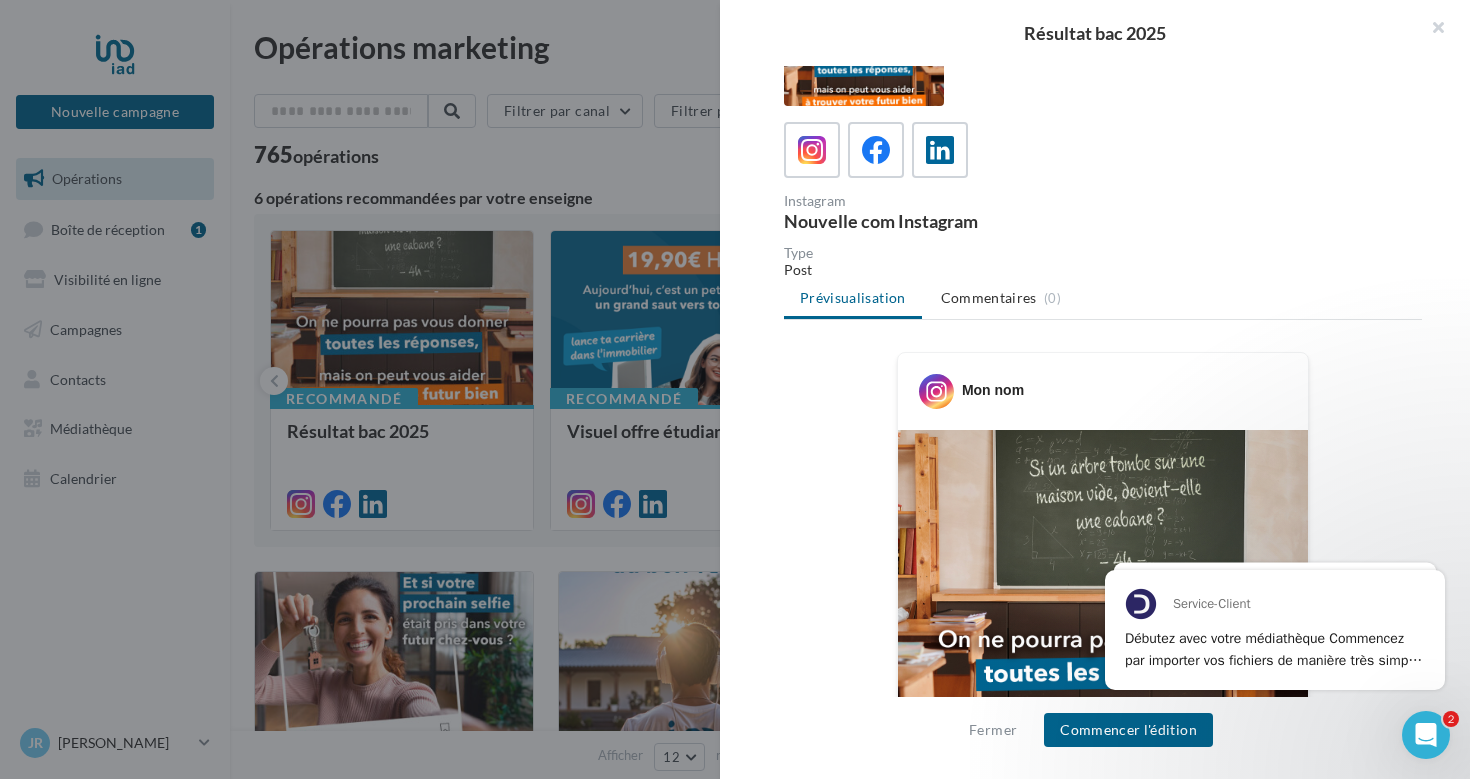 scroll, scrollTop: 0, scrollLeft: 0, axis: both 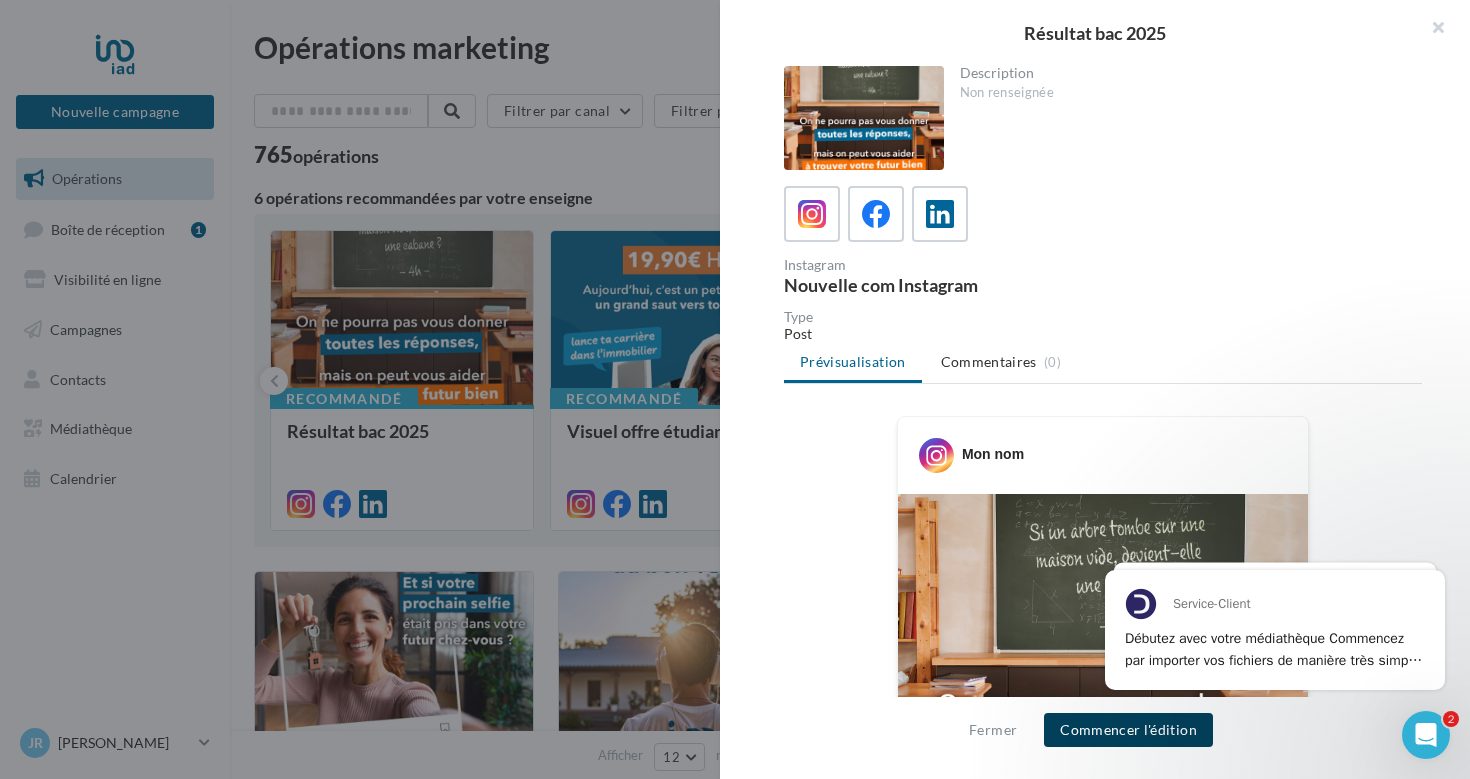 click on "Commencer l'édition" at bounding box center (1128, 730) 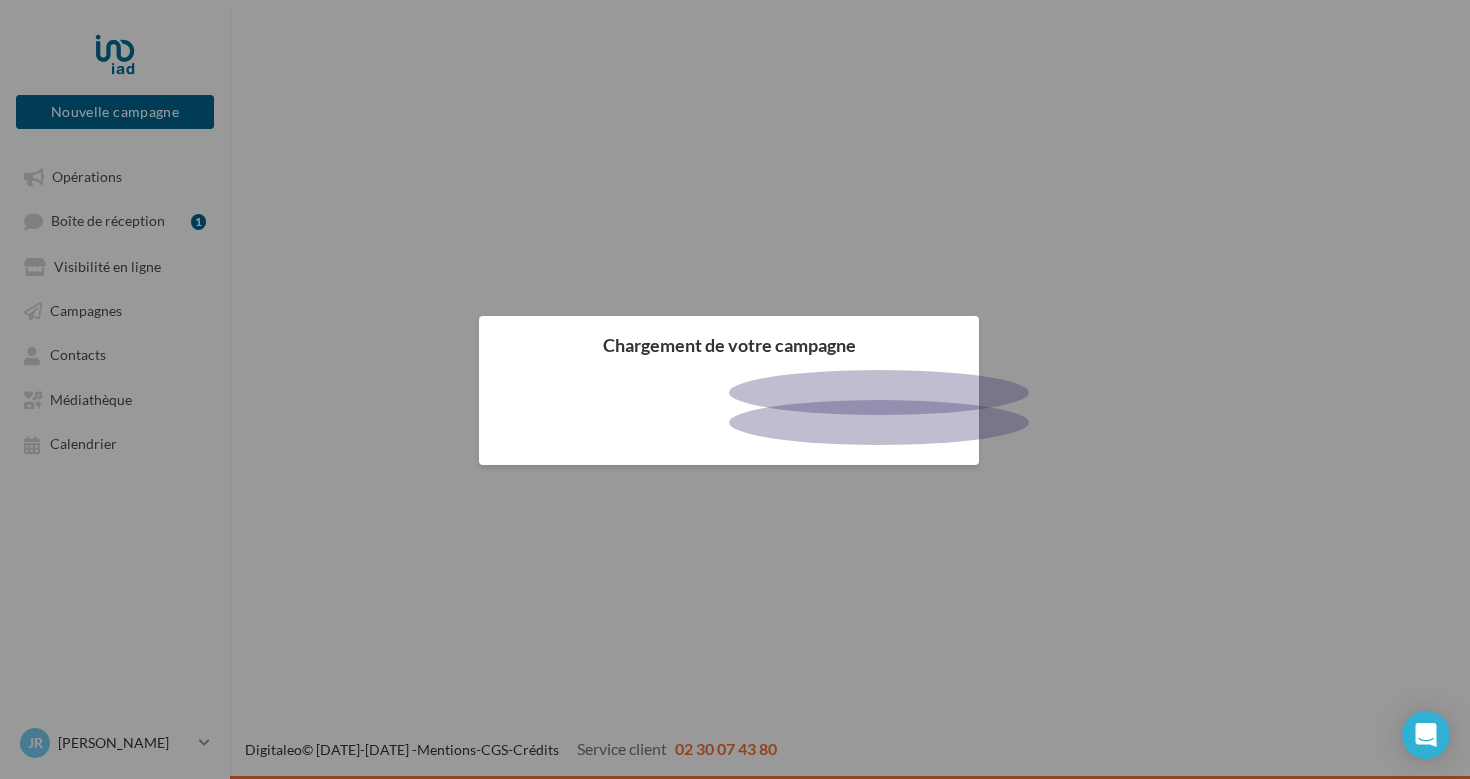 scroll, scrollTop: 0, scrollLeft: 0, axis: both 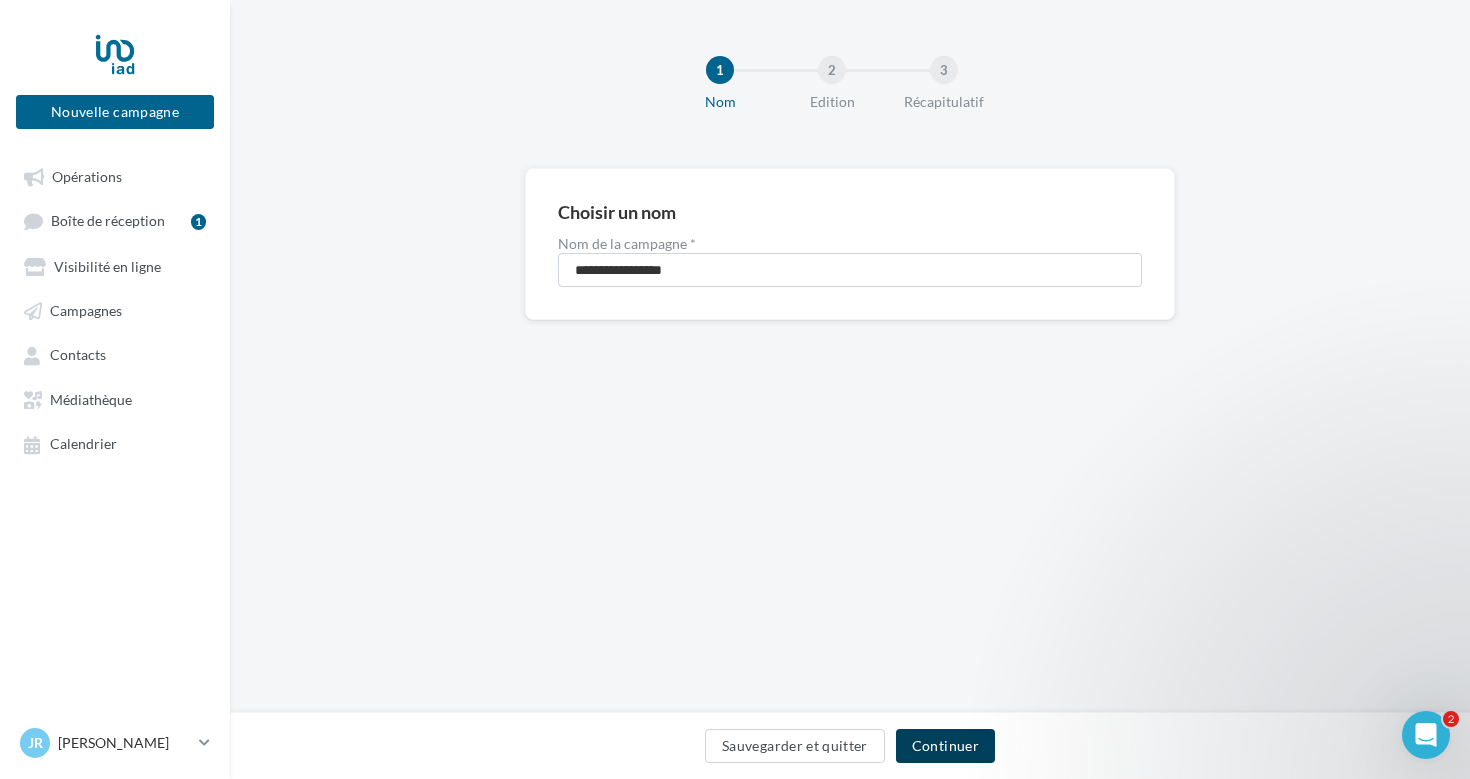 click on "Continuer" at bounding box center (945, 746) 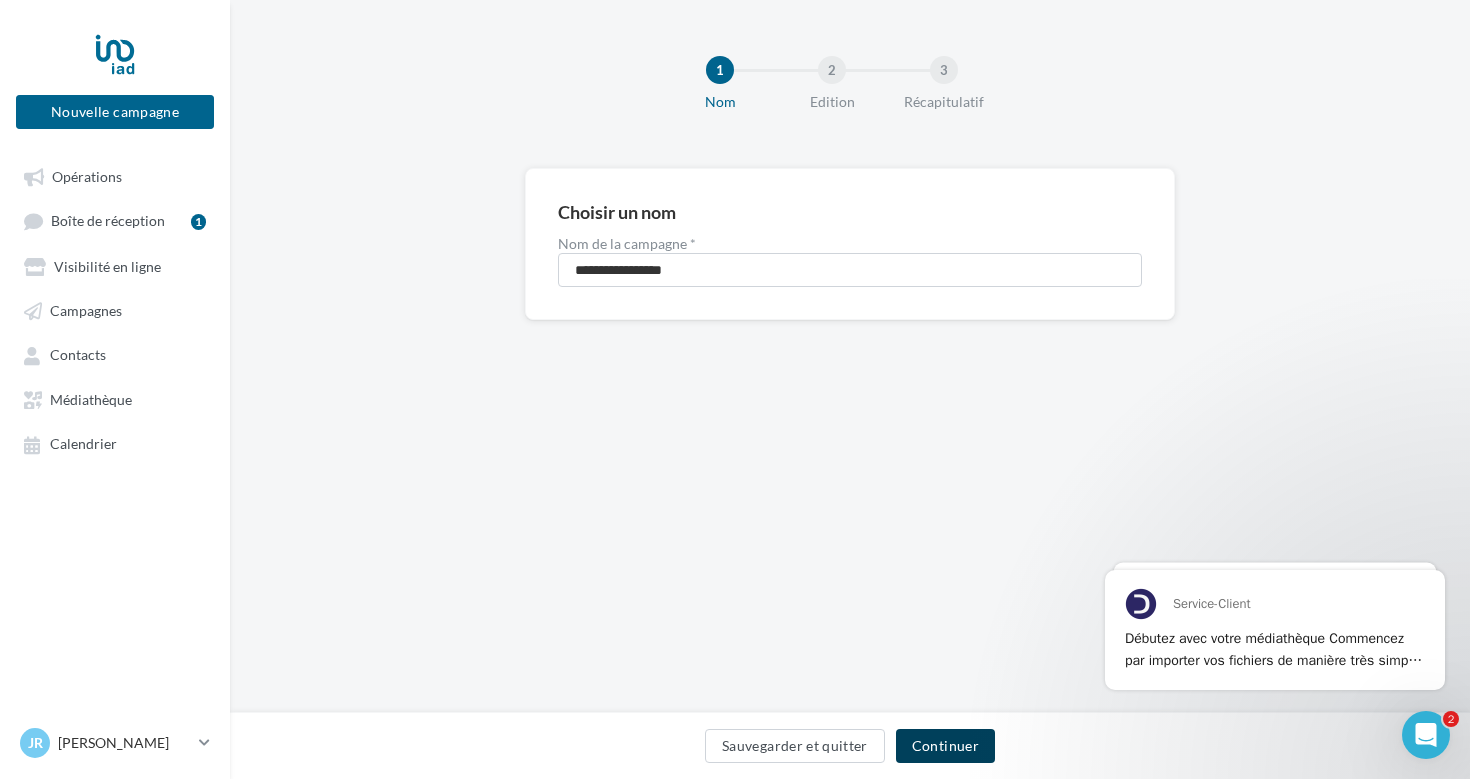 scroll, scrollTop: 0, scrollLeft: 0, axis: both 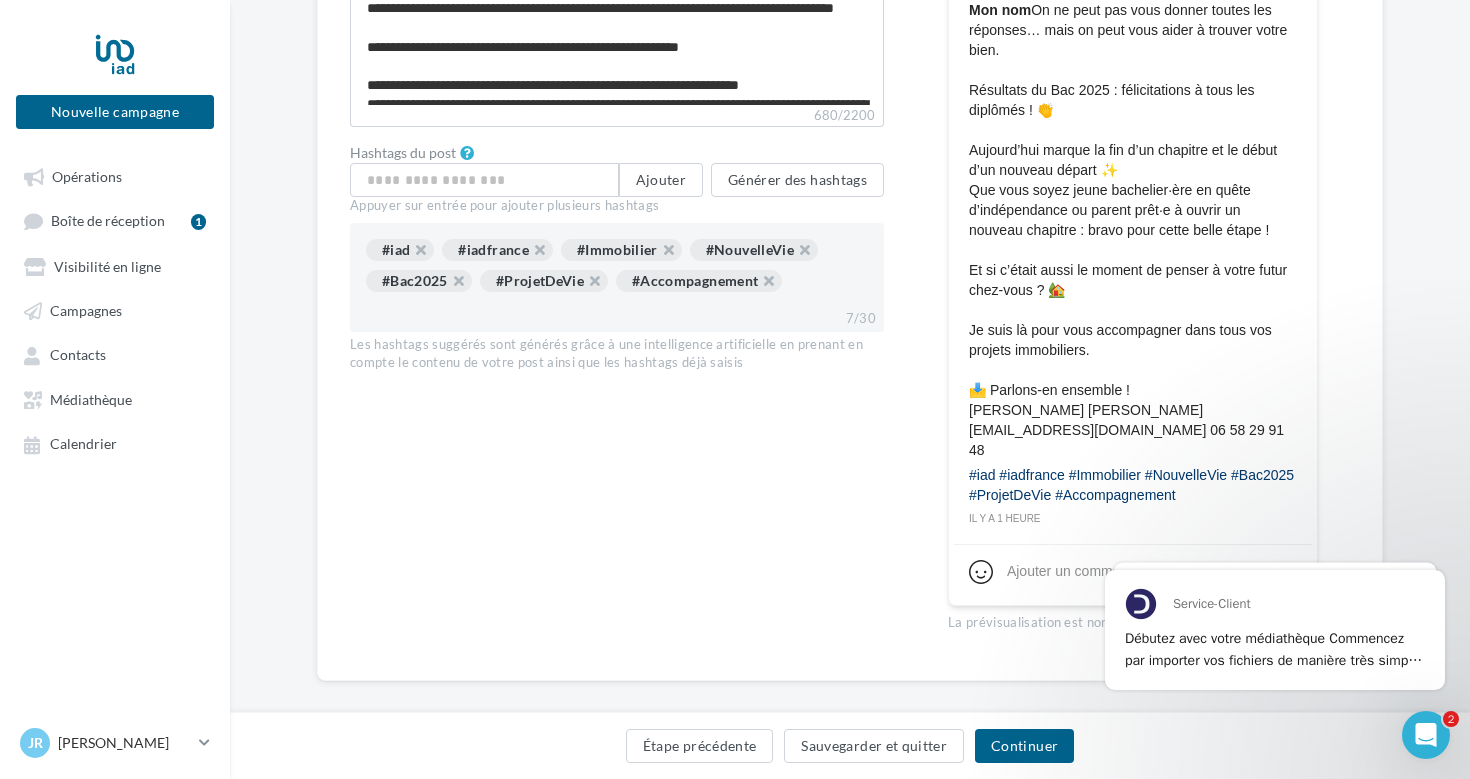 click on "Mon nom  On ne peut pas vous donner toutes les réponses… mais on peut vous aider à trouver votre bien. Résultats du Bac 2025 : félicitations à tous les diplômés ! 👏  [DATE] marque la fin d’un chapitre et le début d’un nouveau départ ✨ Que vous soyez jeune bachelier·ère en quête d’indépendance ou parent prêt·e à ouvrir un nouveau chapitre : bravo pour cette belle étape ! Et si c’était aussi le moment de penser à votre futur chez-vous ? 🏡  Je suis là pour vous accompagner dans tous vos projets immobiliers. 📩 Parlons-en ensemble   !  [PERSON_NAME]   [PERSON_NAME][EMAIL_ADDRESS][DOMAIN_NAME]  06 58 29 91 48" at bounding box center [1133, 230] 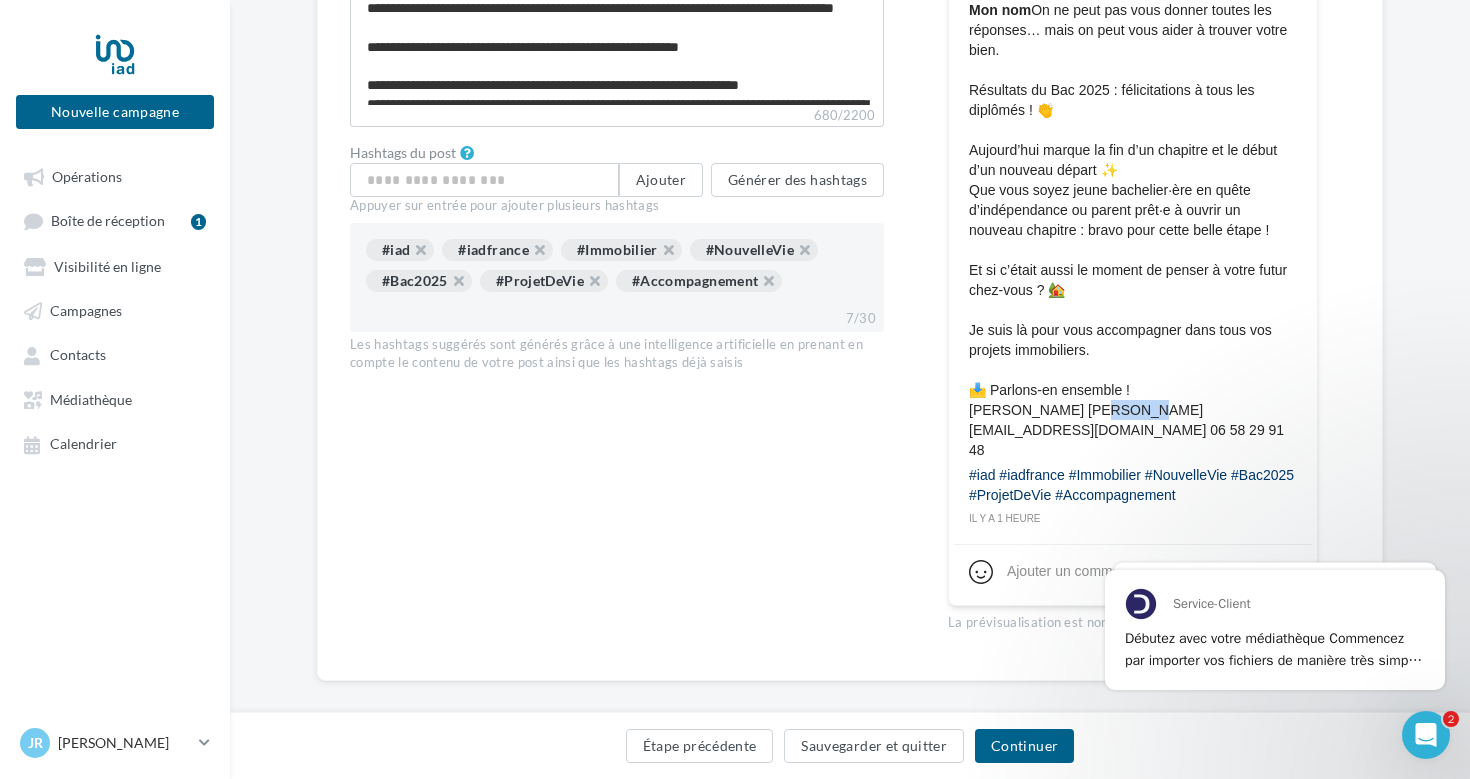 click on "Mon nom  On ne peut pas vous donner toutes les réponses… mais on peut vous aider à trouver votre bien. Résultats du Bac 2025 : félicitations à tous les diplômés ! 👏  [DATE] marque la fin d’un chapitre et le début d’un nouveau départ ✨ Que vous soyez jeune bachelier·ère en quête d’indépendance ou parent prêt·e à ouvrir un nouveau chapitre : bravo pour cette belle étape ! Et si c’était aussi le moment de penser à votre futur chez-vous ? 🏡  Je suis là pour vous accompagner dans tous vos projets immobiliers. 📩 Parlons-en ensemble   !  [PERSON_NAME]   [PERSON_NAME][EMAIL_ADDRESS][DOMAIN_NAME]  06 58 29 91 48" at bounding box center [1133, 230] 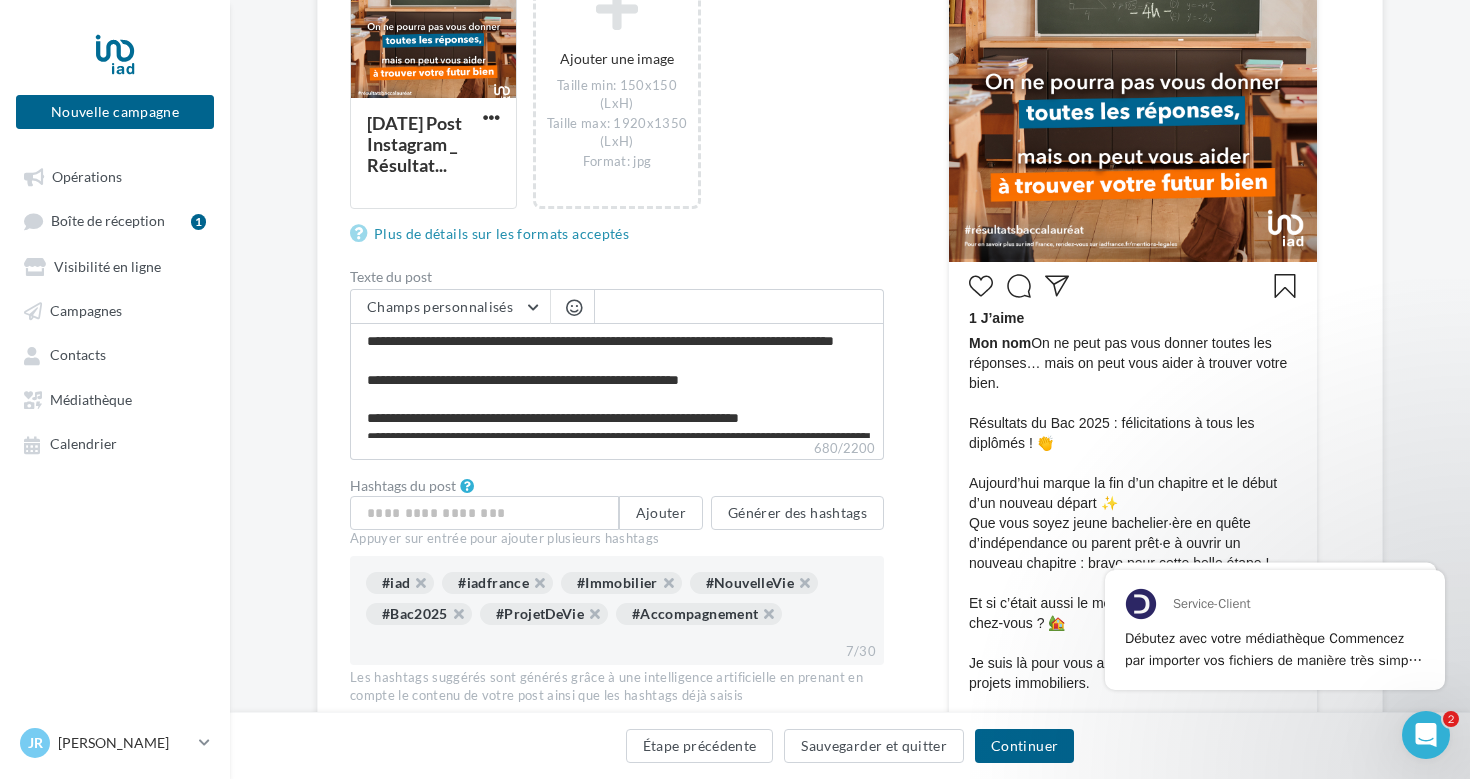 scroll, scrollTop: 419, scrollLeft: 0, axis: vertical 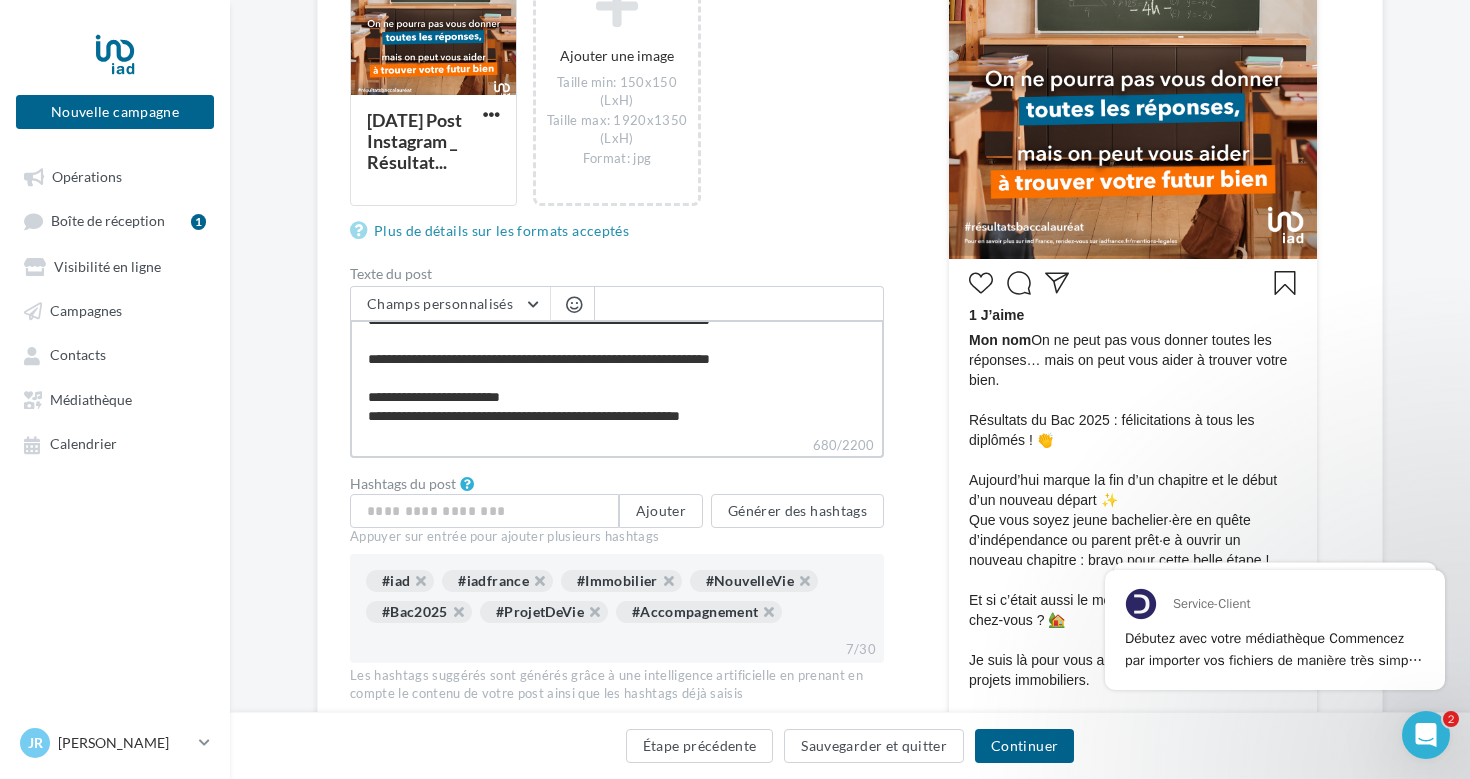 click on "**********" at bounding box center [617, 377] 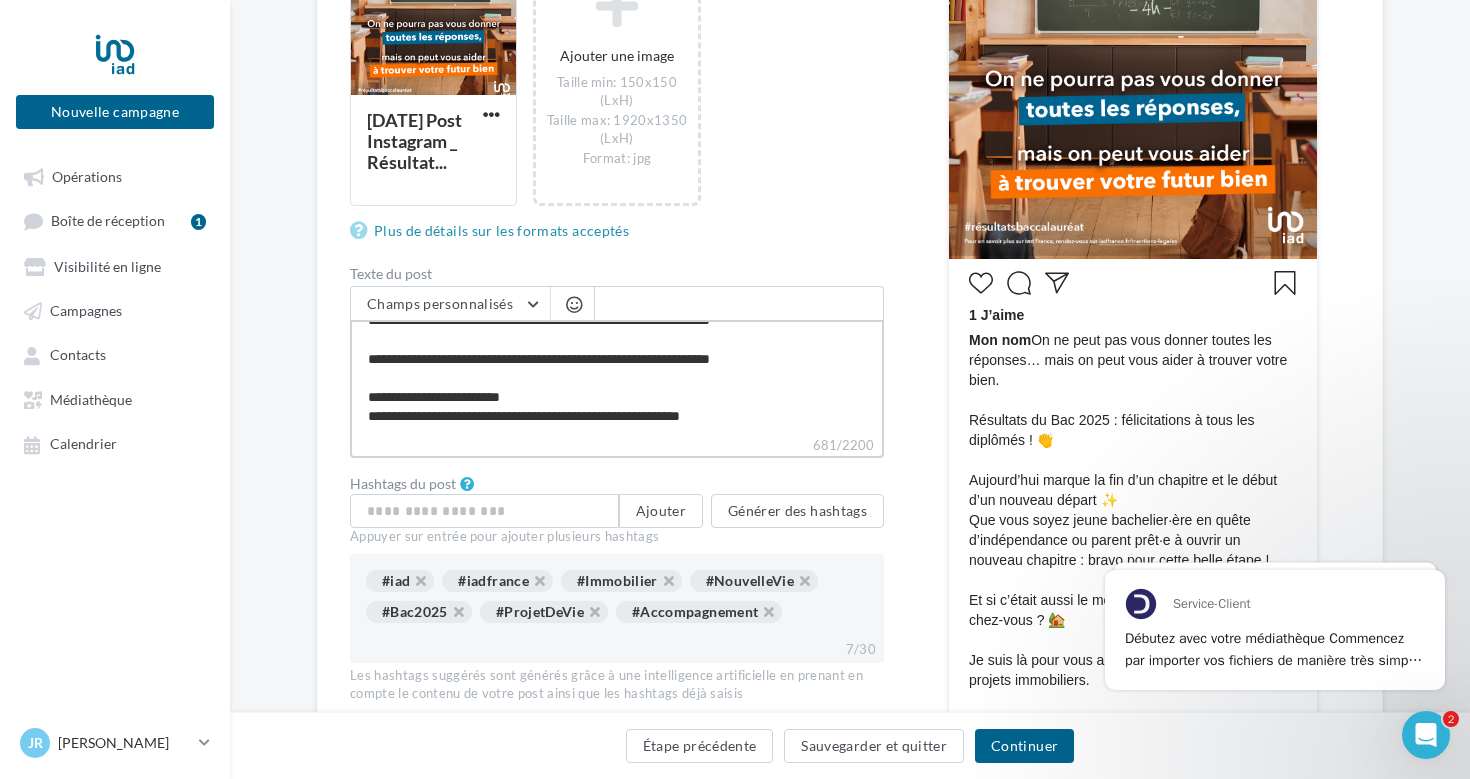 type on "**********" 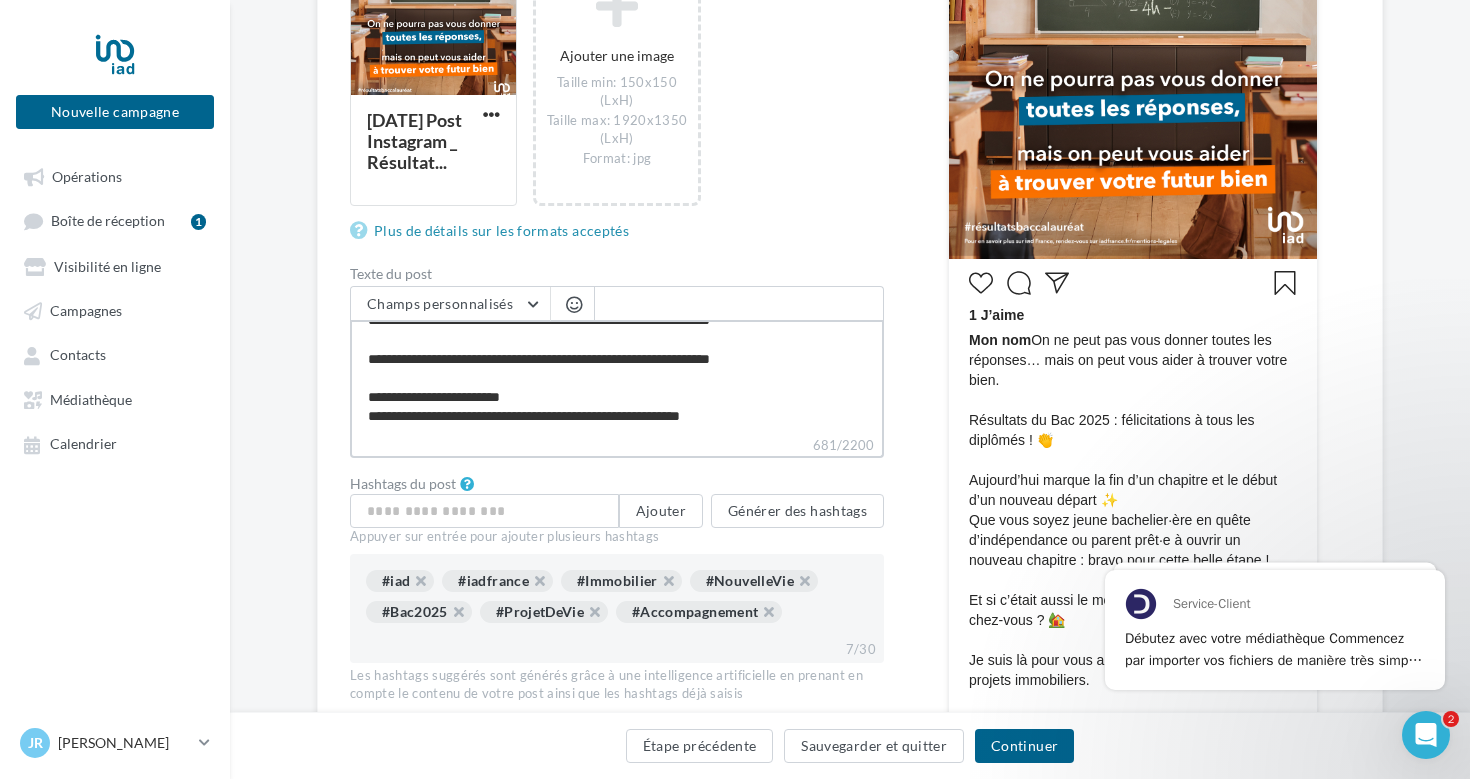 type on "**********" 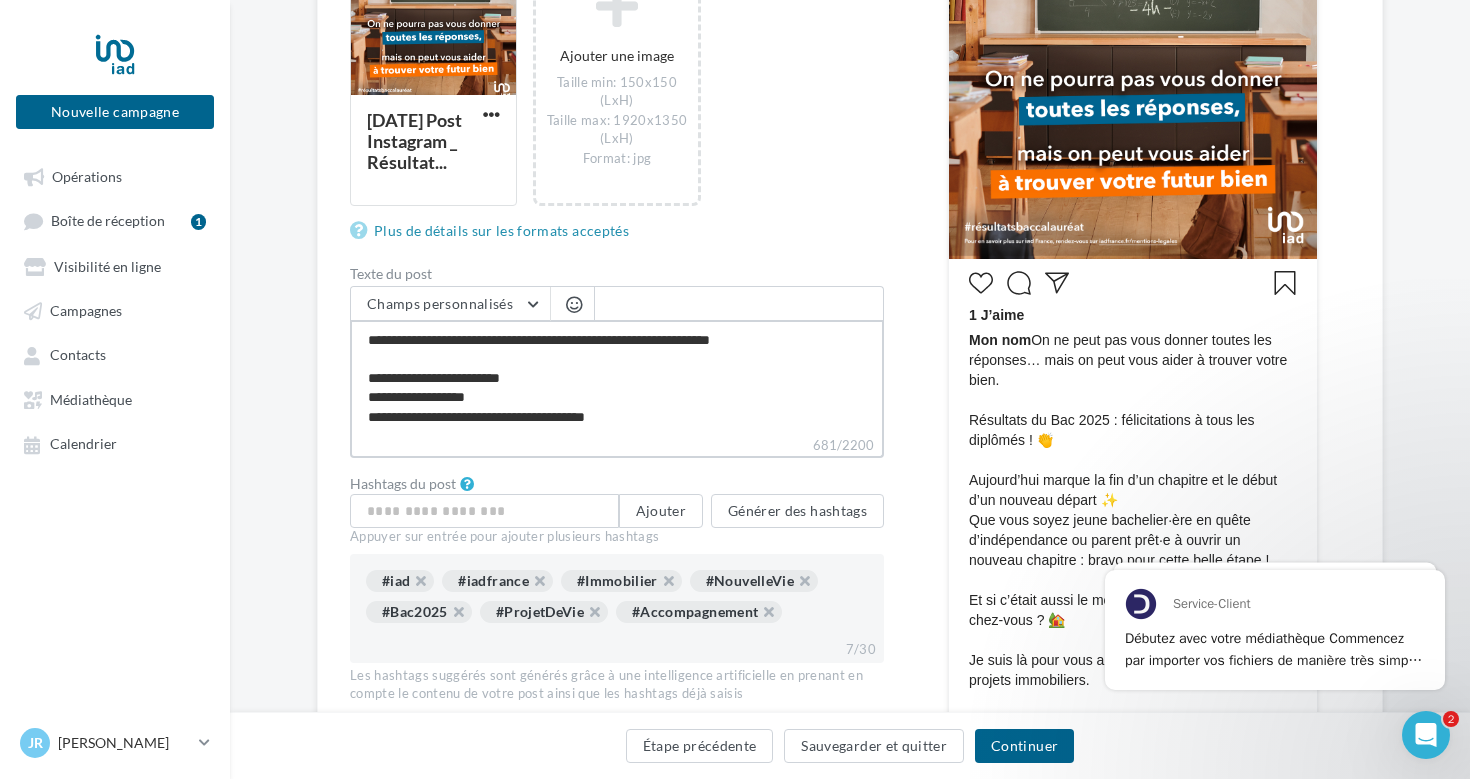 scroll, scrollTop: 211, scrollLeft: 0, axis: vertical 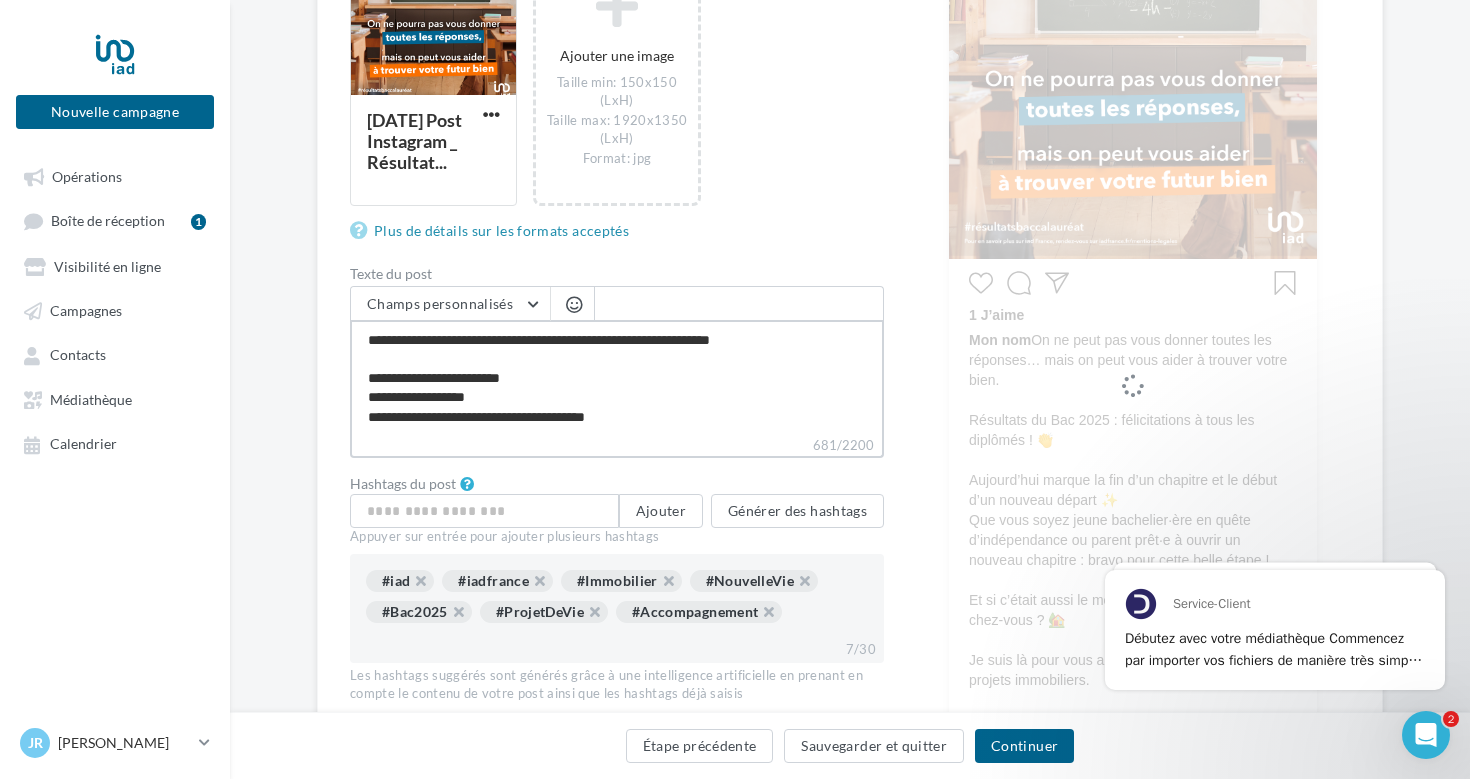 click on "**********" at bounding box center [617, 377] 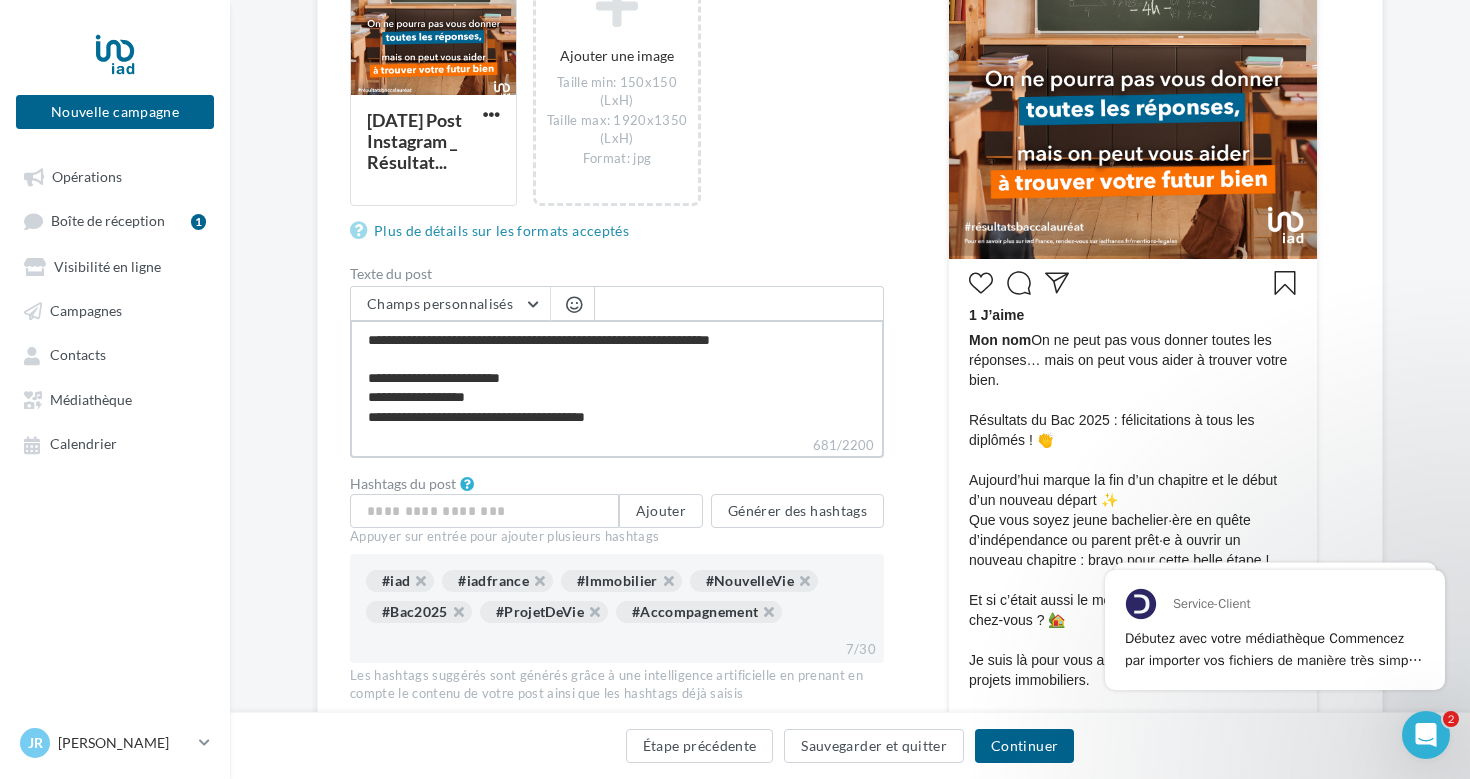 type on "**********" 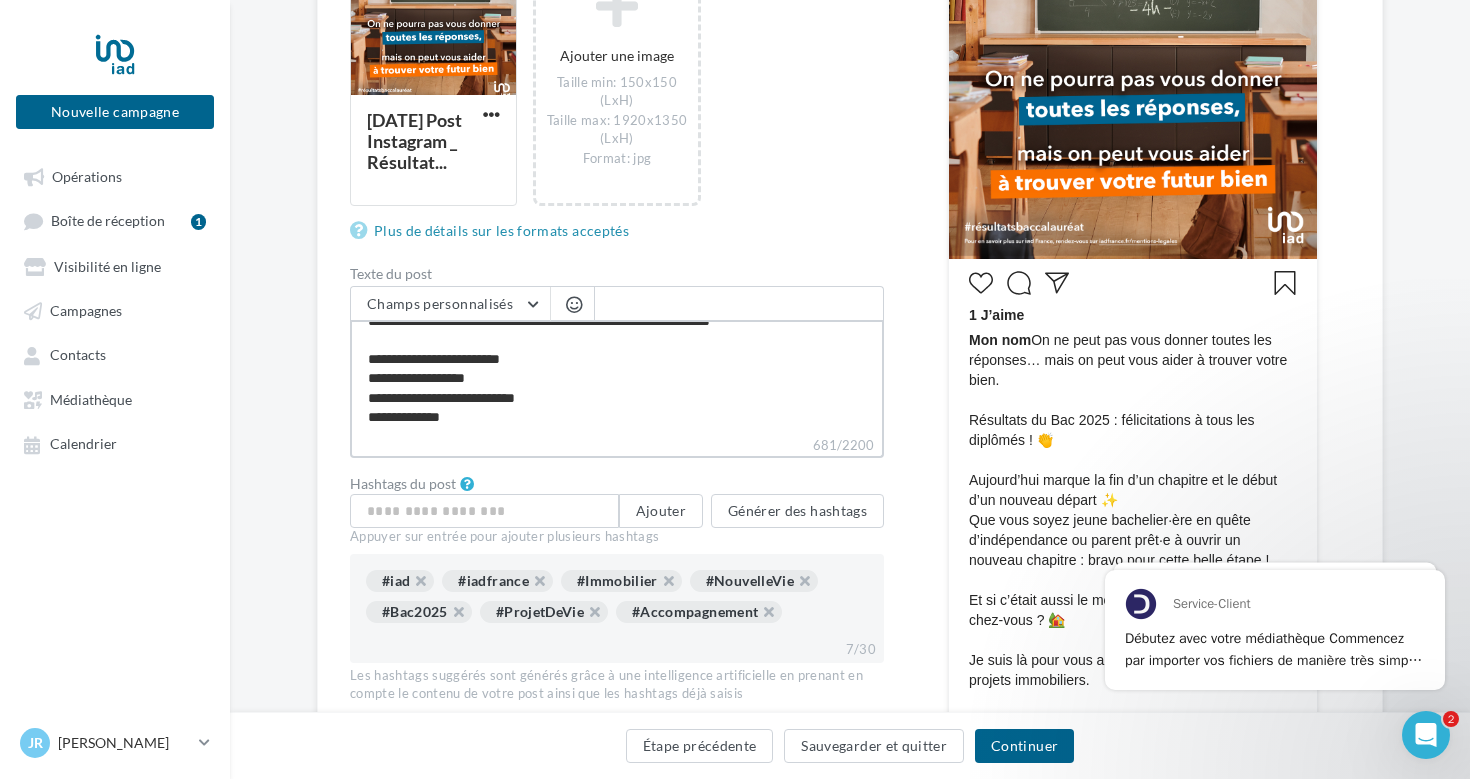 scroll, scrollTop: 221, scrollLeft: 0, axis: vertical 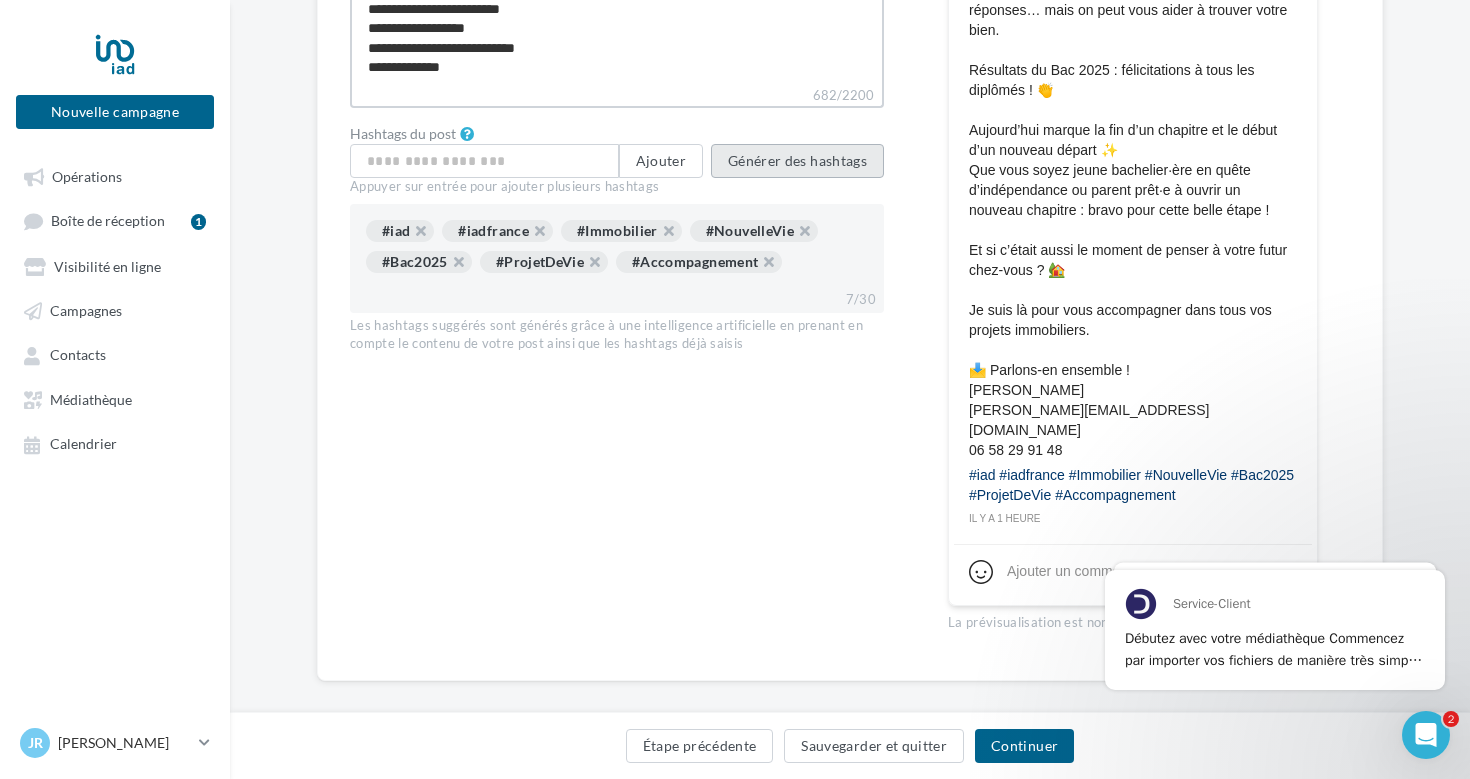 type on "**********" 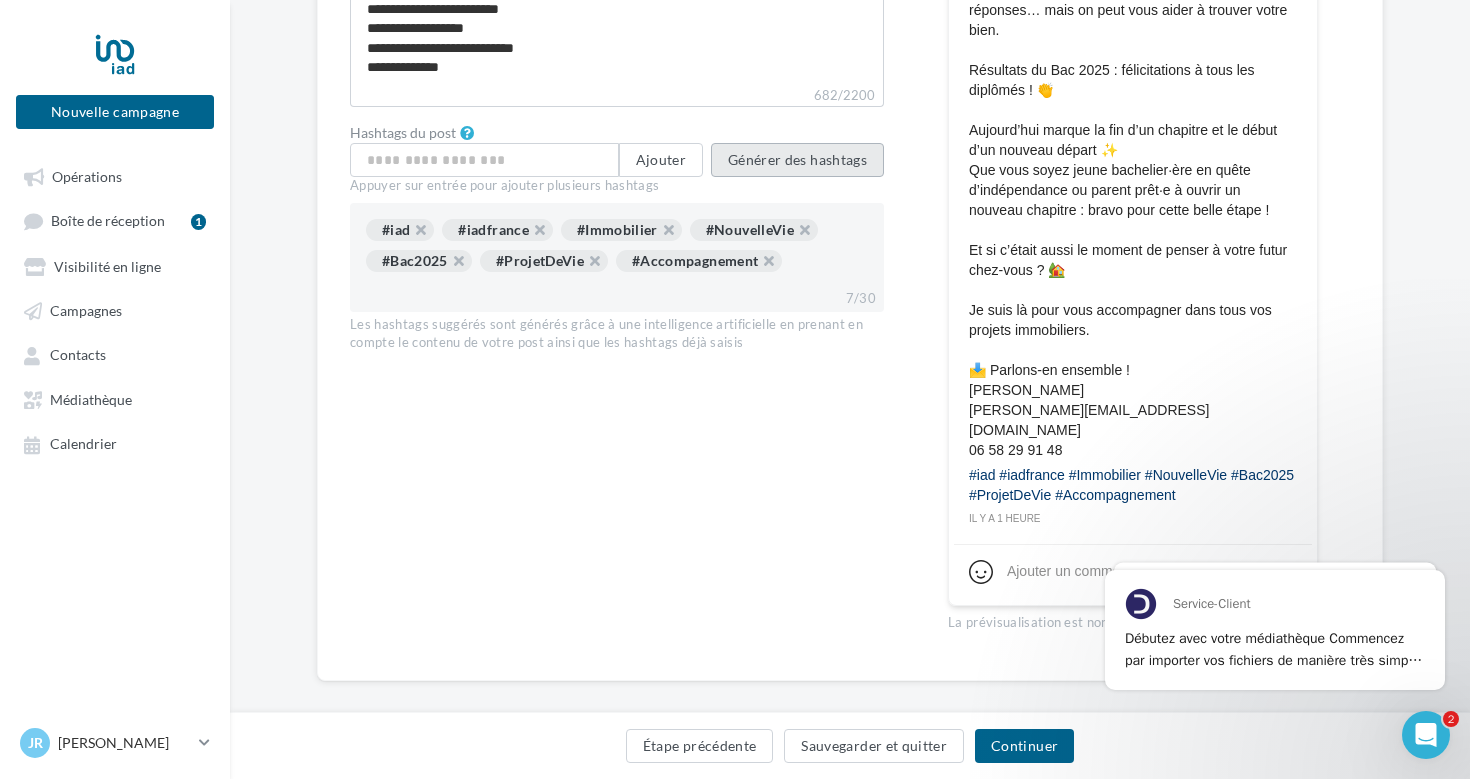 scroll, scrollTop: 220, scrollLeft: 0, axis: vertical 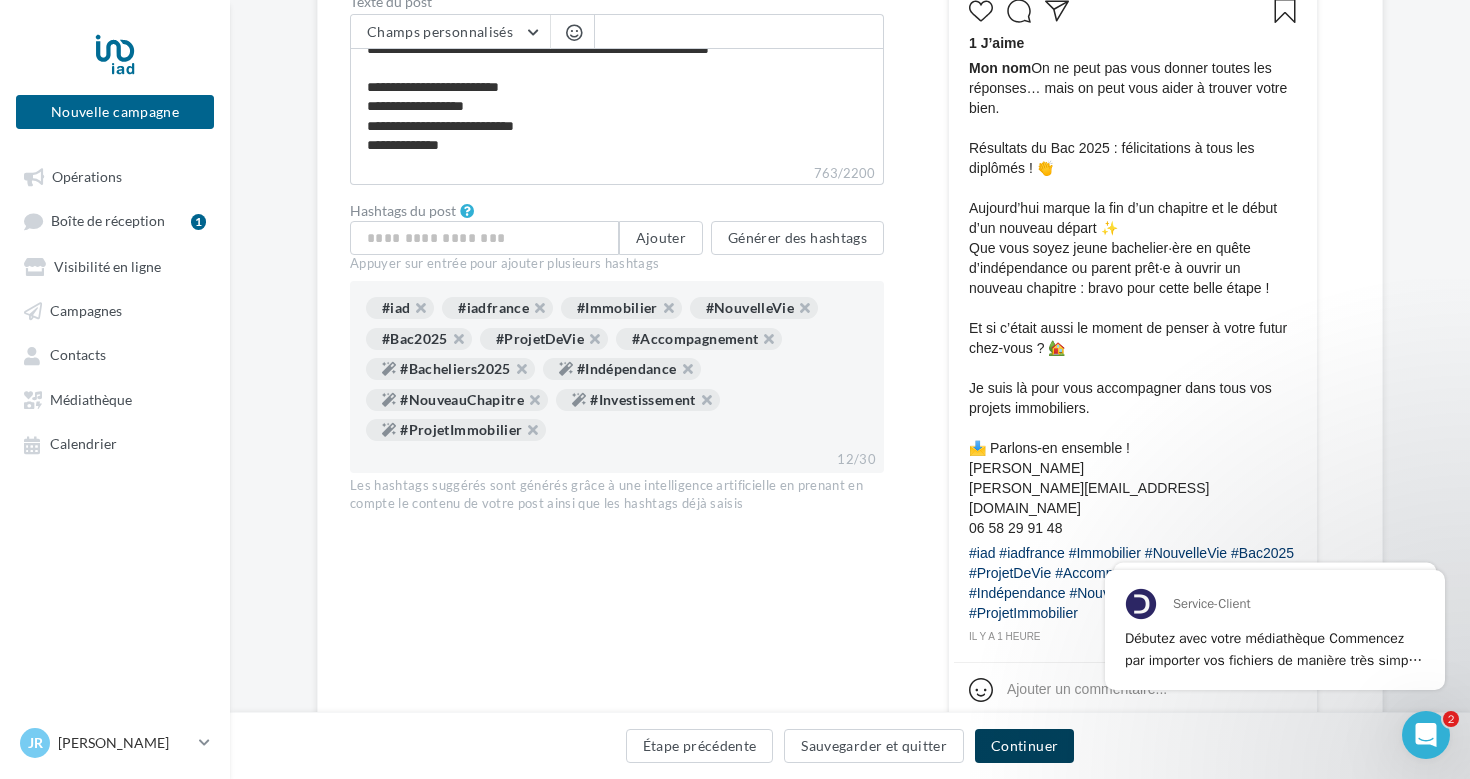 click on "Continuer" at bounding box center [1024, 746] 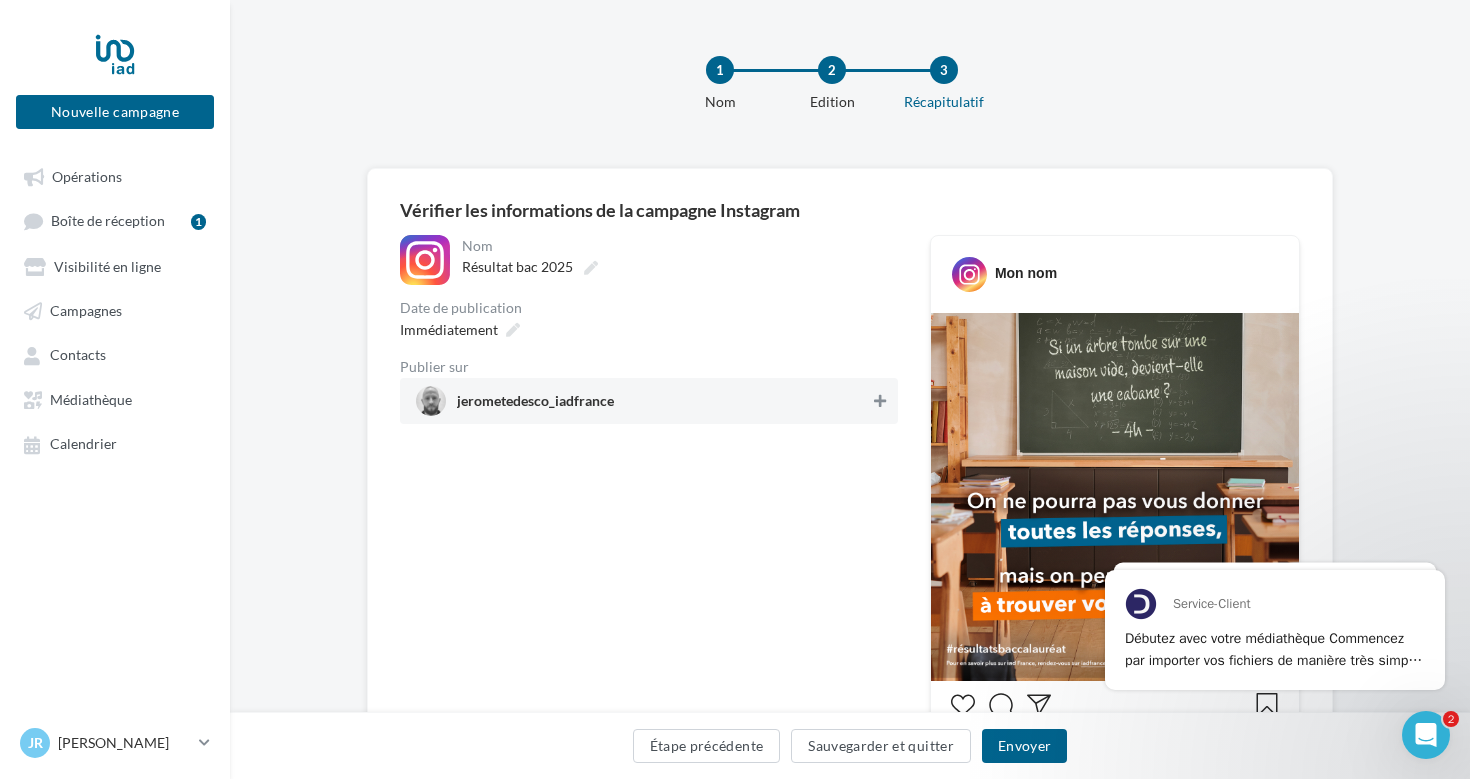 click at bounding box center (880, 401) 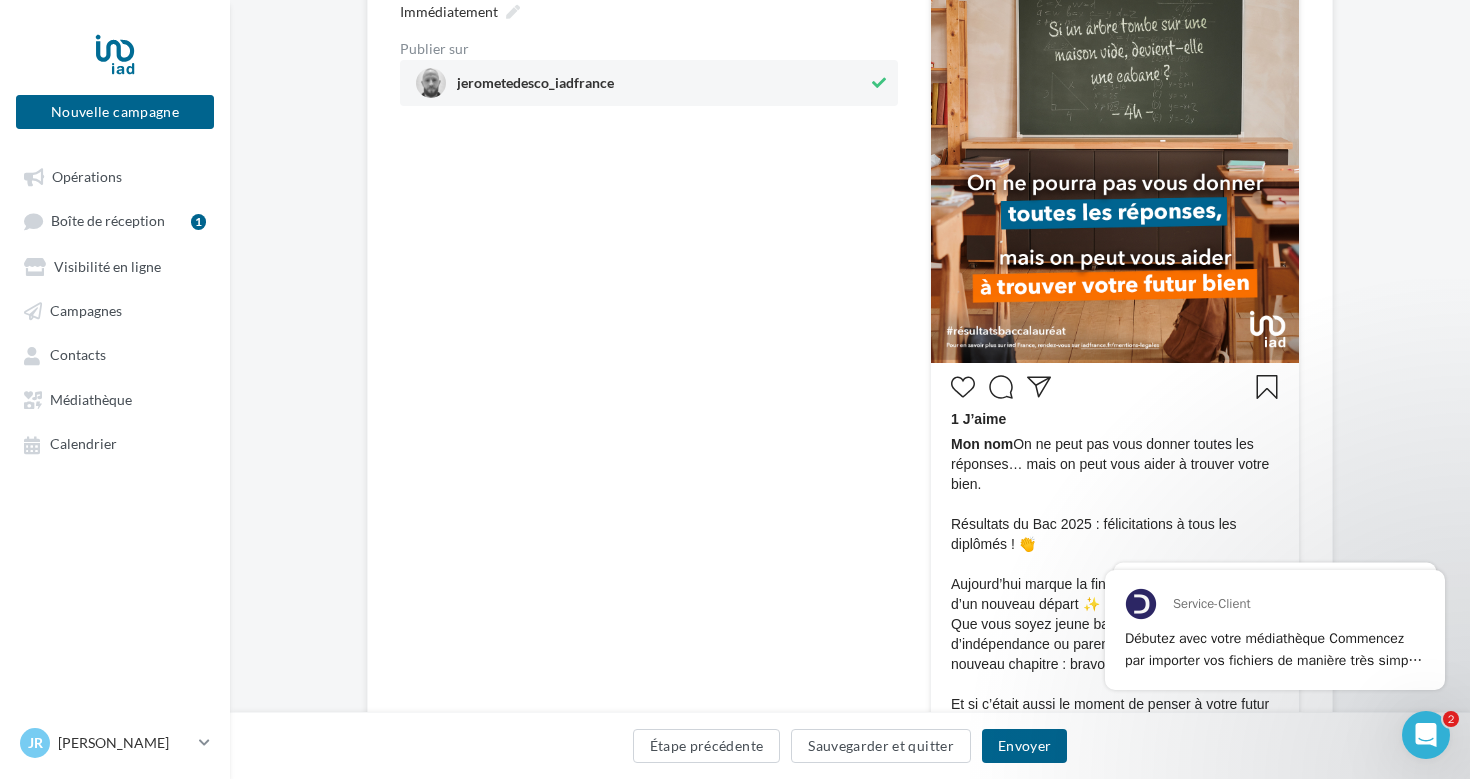 scroll, scrollTop: 311, scrollLeft: 0, axis: vertical 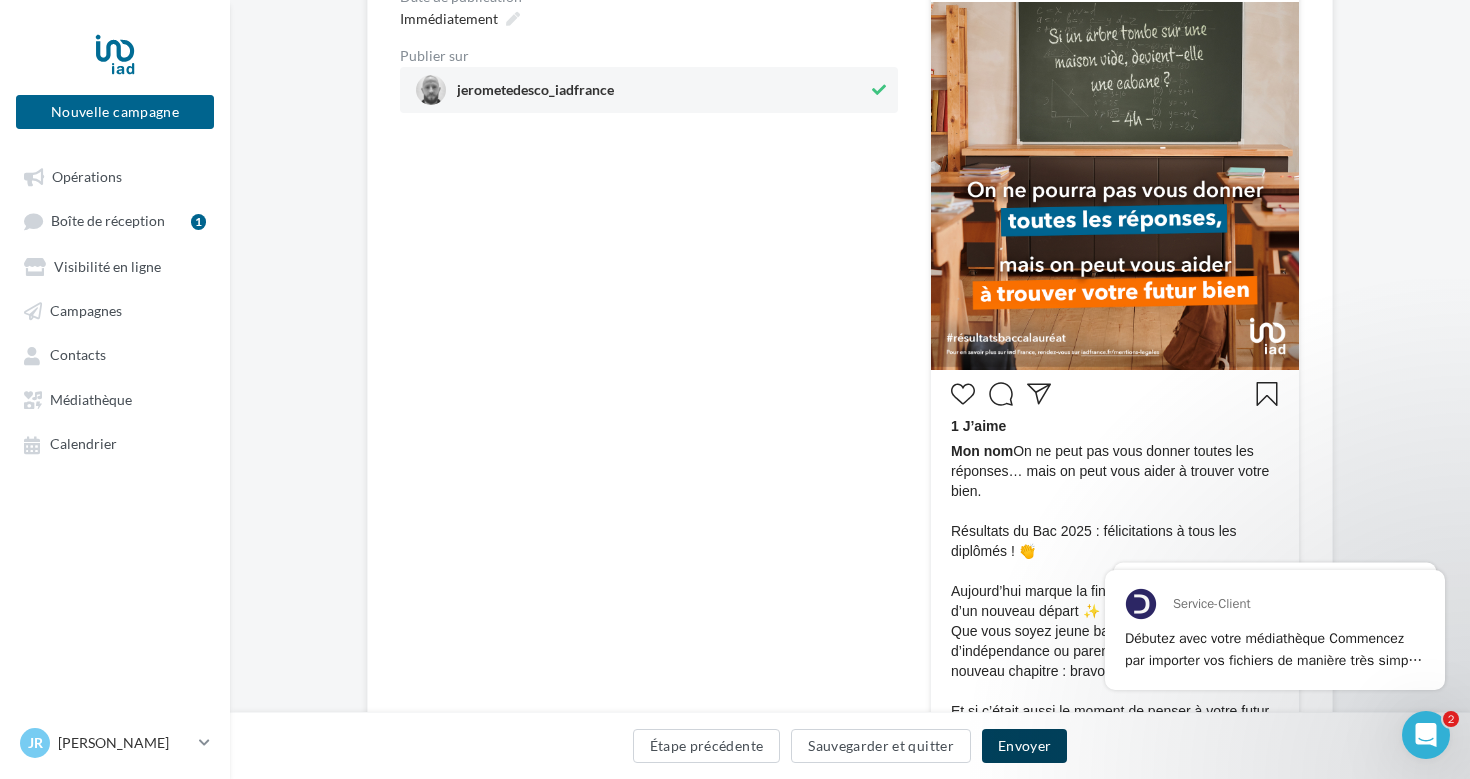 click on "Envoyer" at bounding box center [1024, 746] 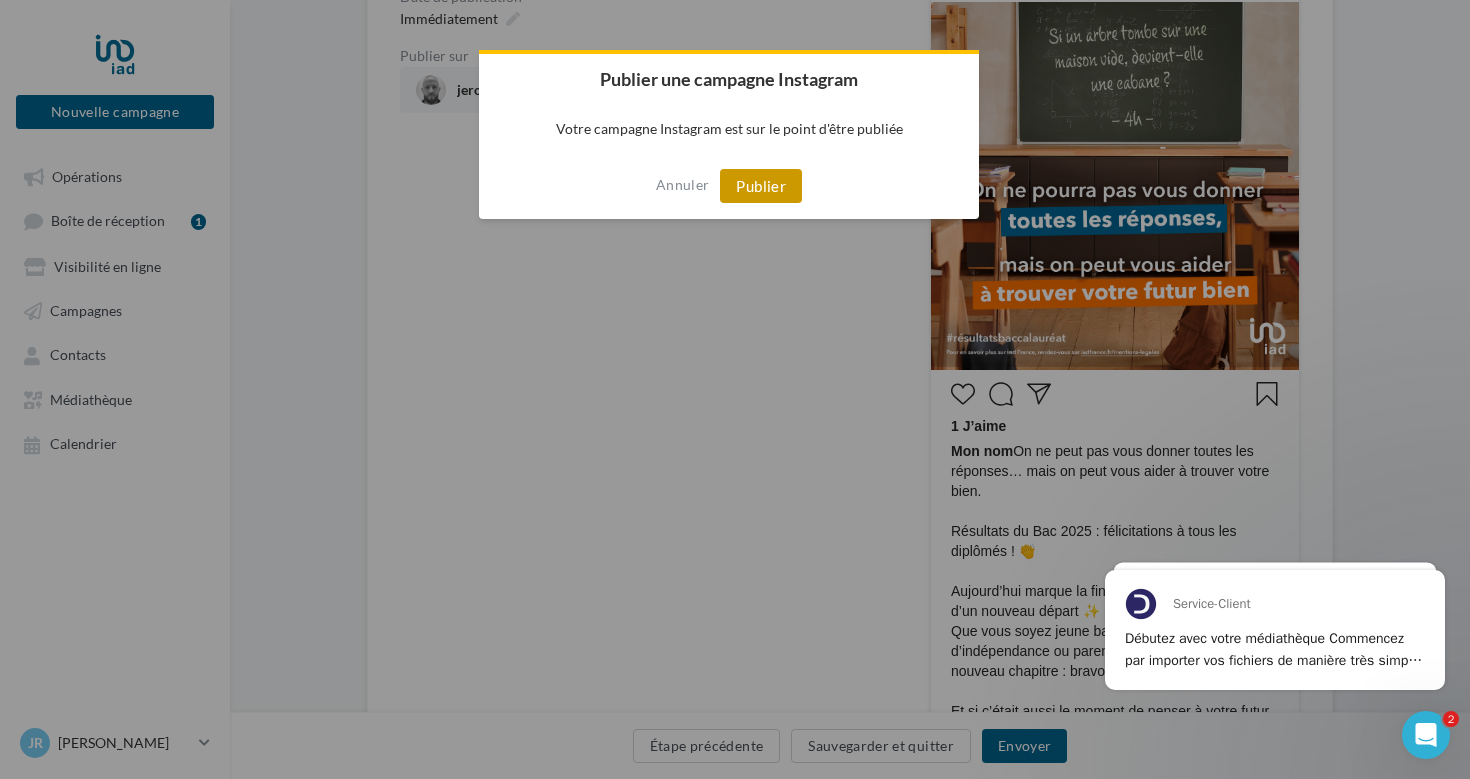 click on "Publier" at bounding box center [761, 186] 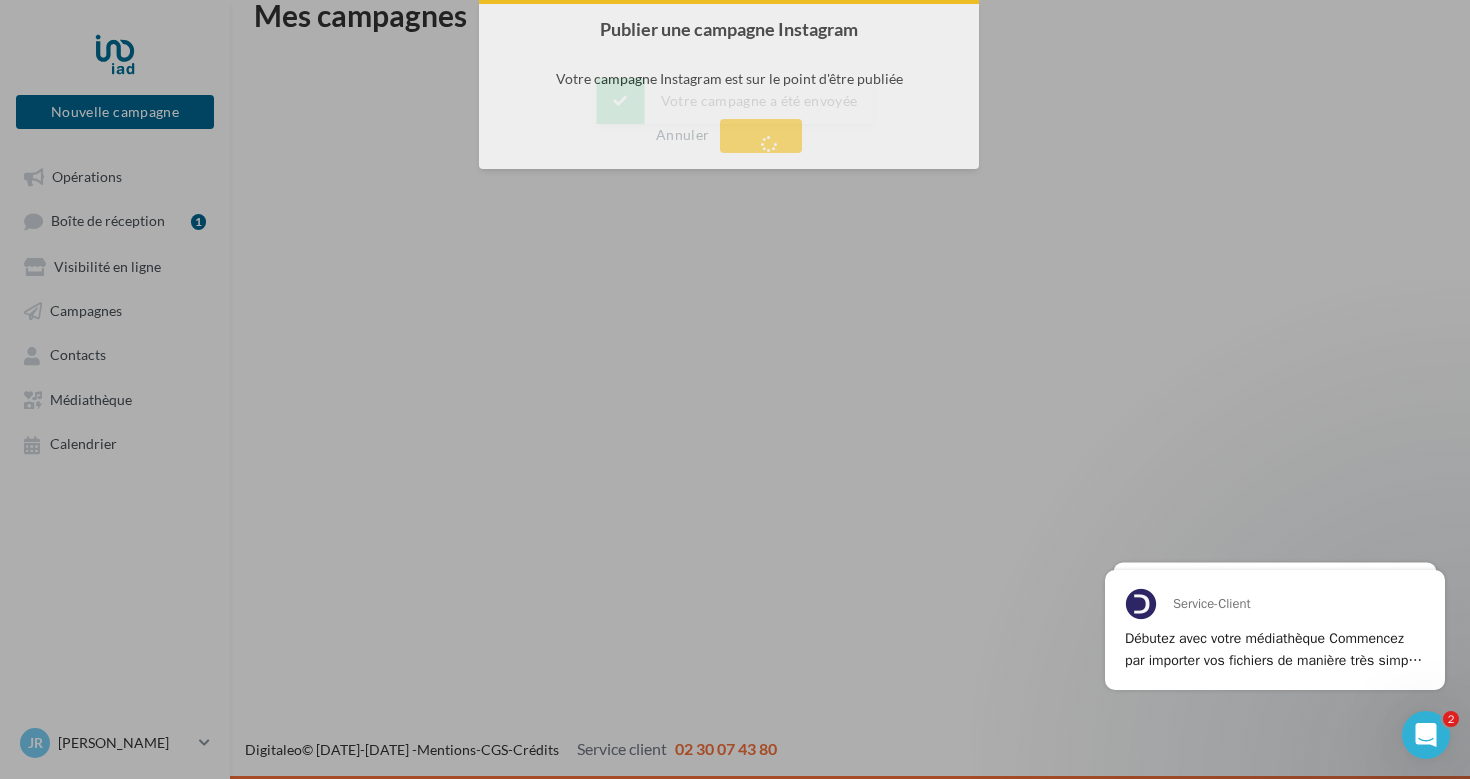 scroll, scrollTop: 32, scrollLeft: 0, axis: vertical 